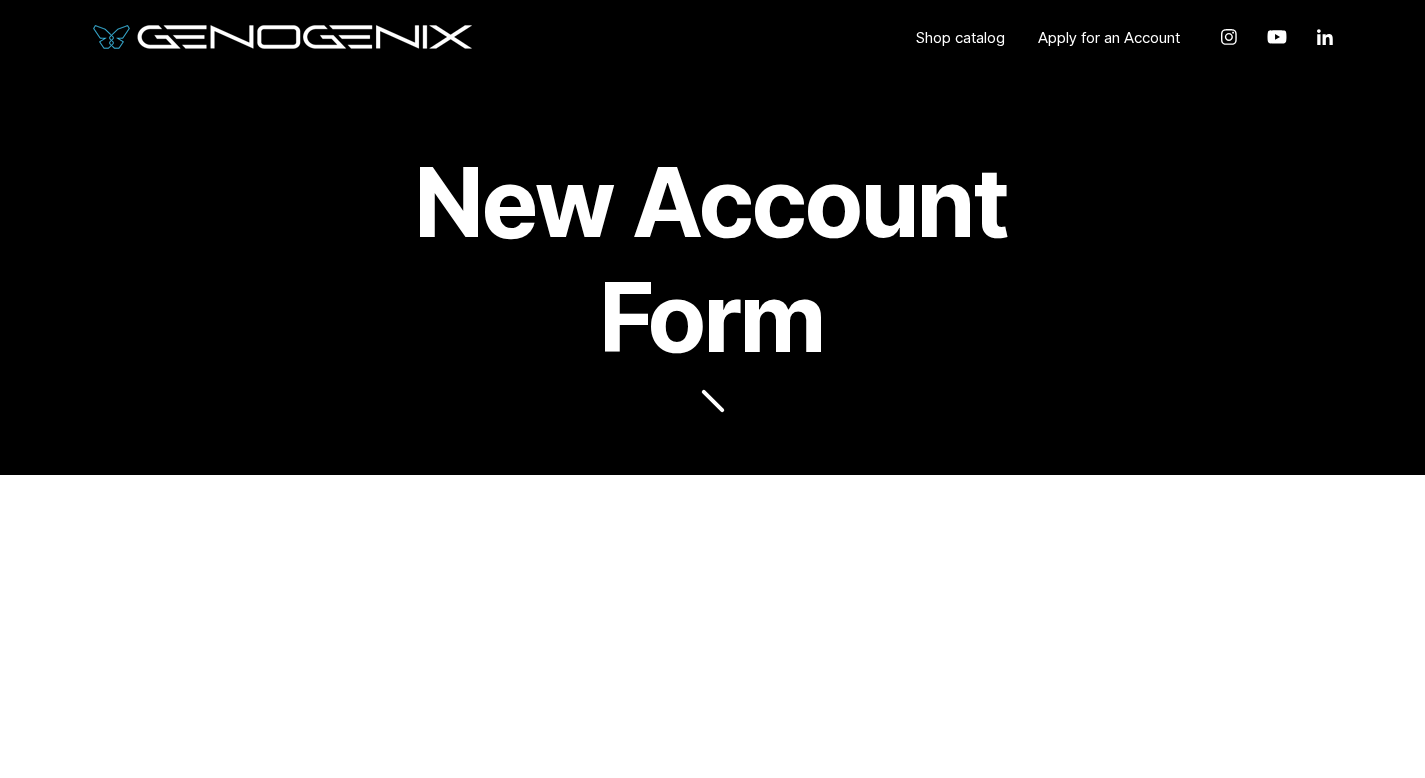 scroll, scrollTop: 0, scrollLeft: 0, axis: both 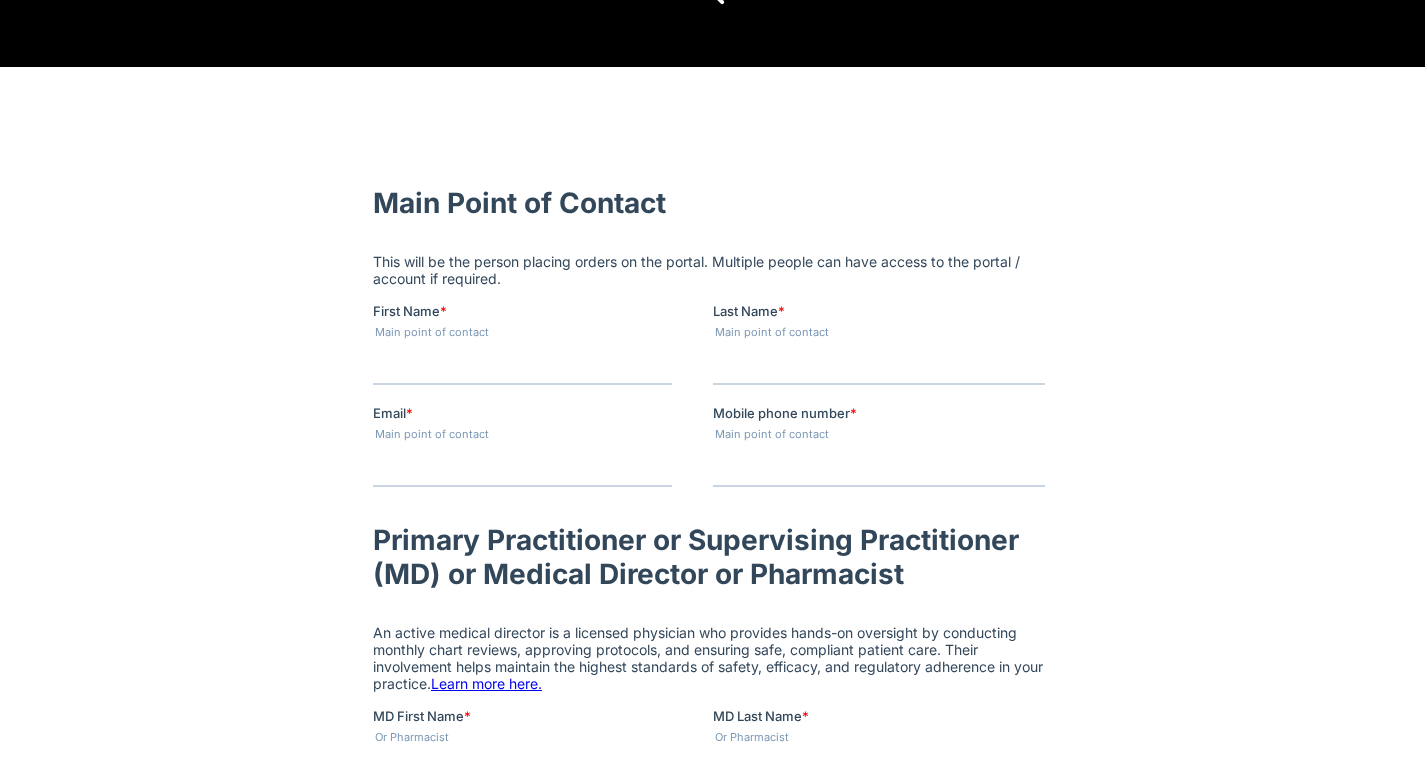 click on "First Name *" at bounding box center (521, 364) 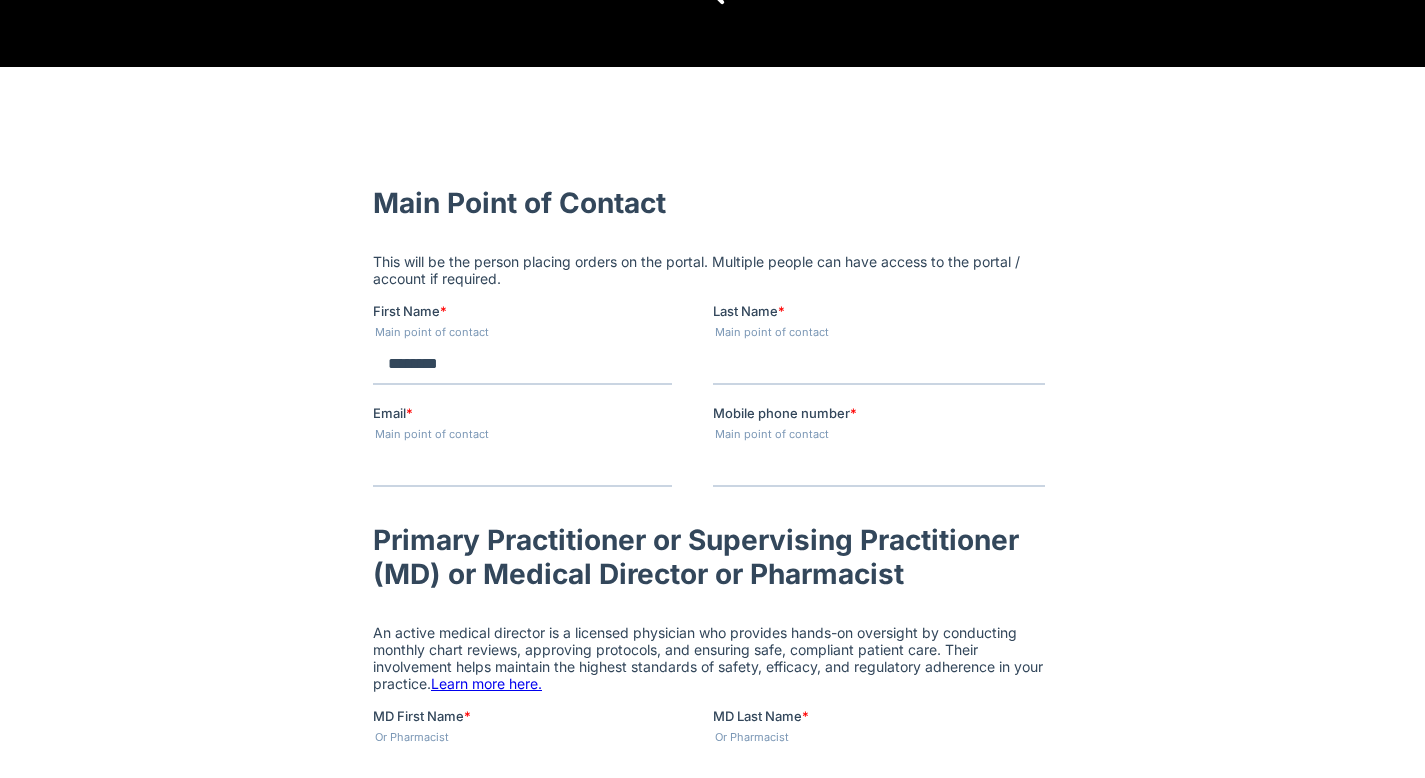 type on "********" 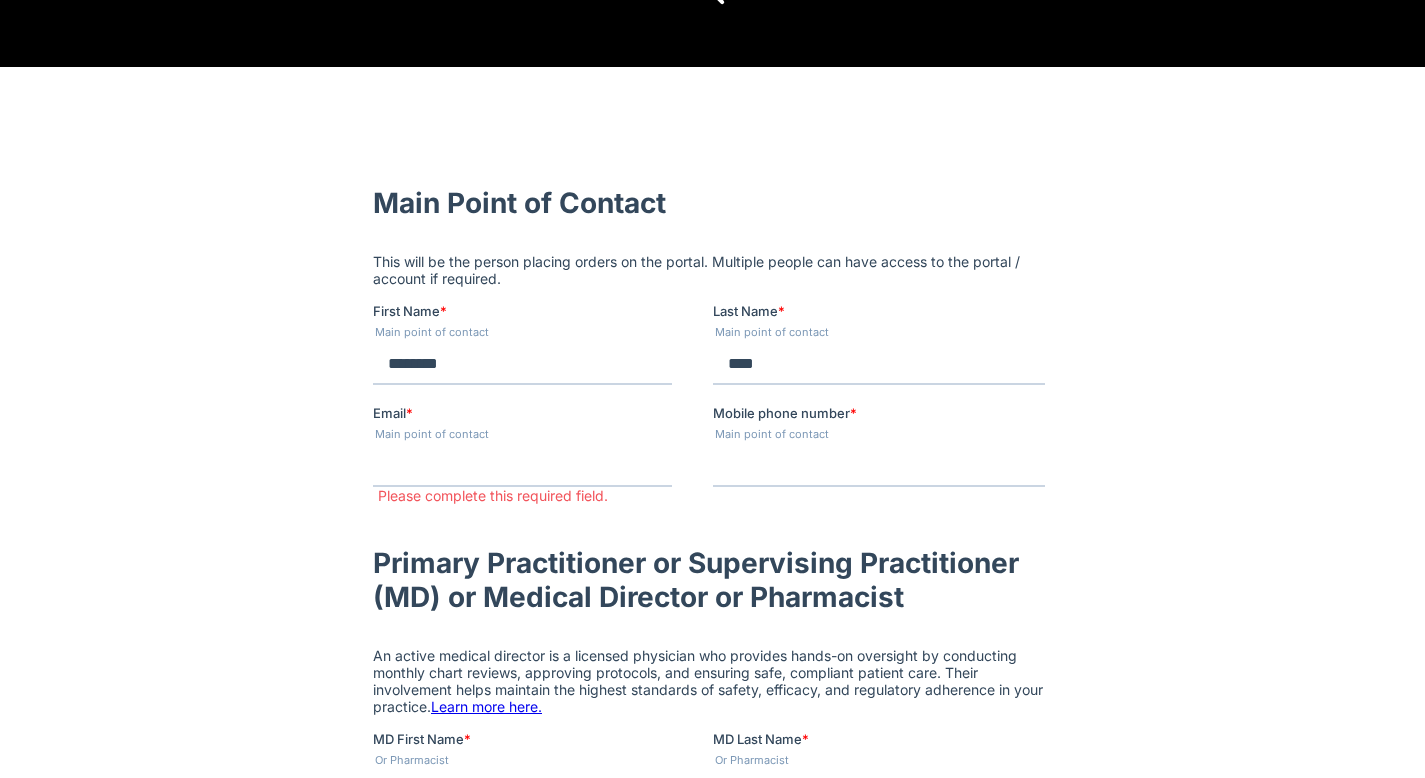 click on "****" at bounding box center [878, 364] 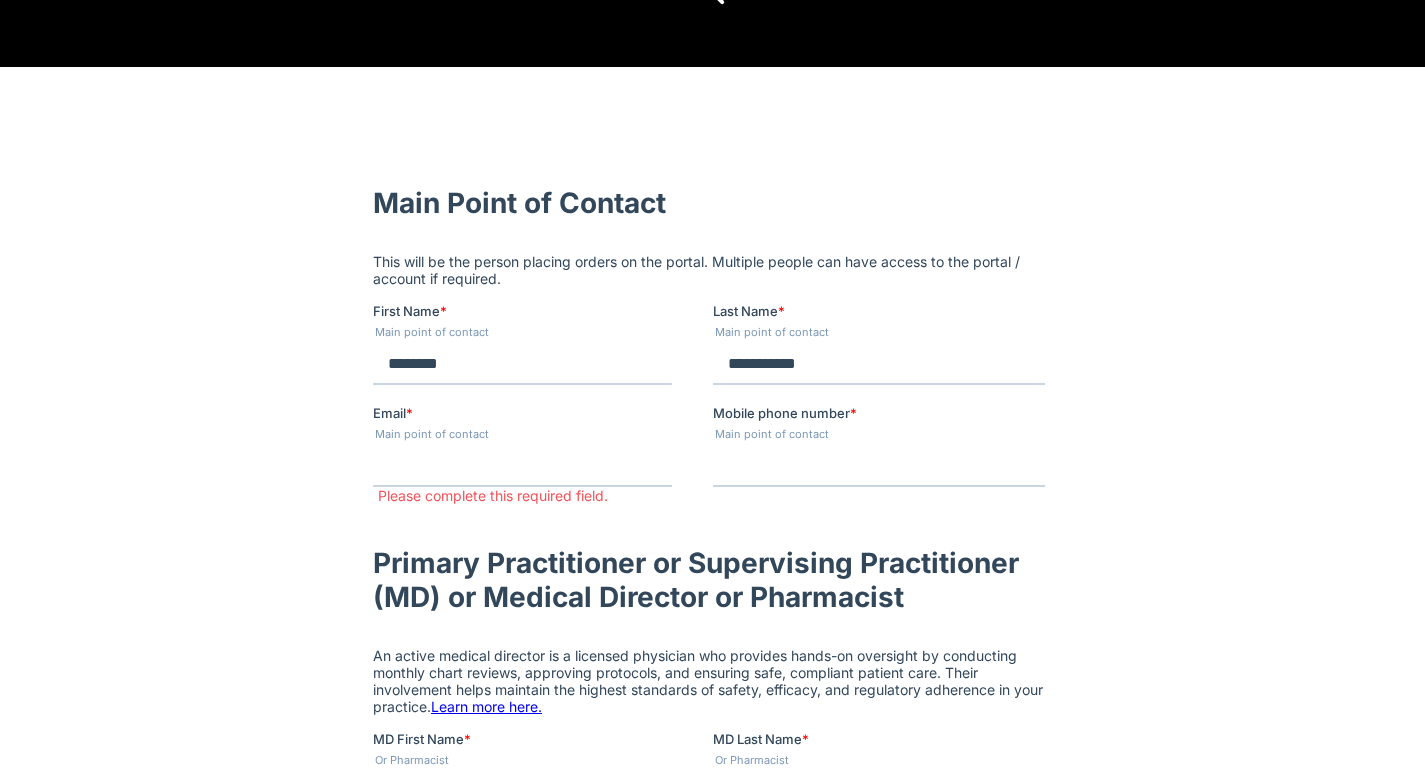 type on "**********" 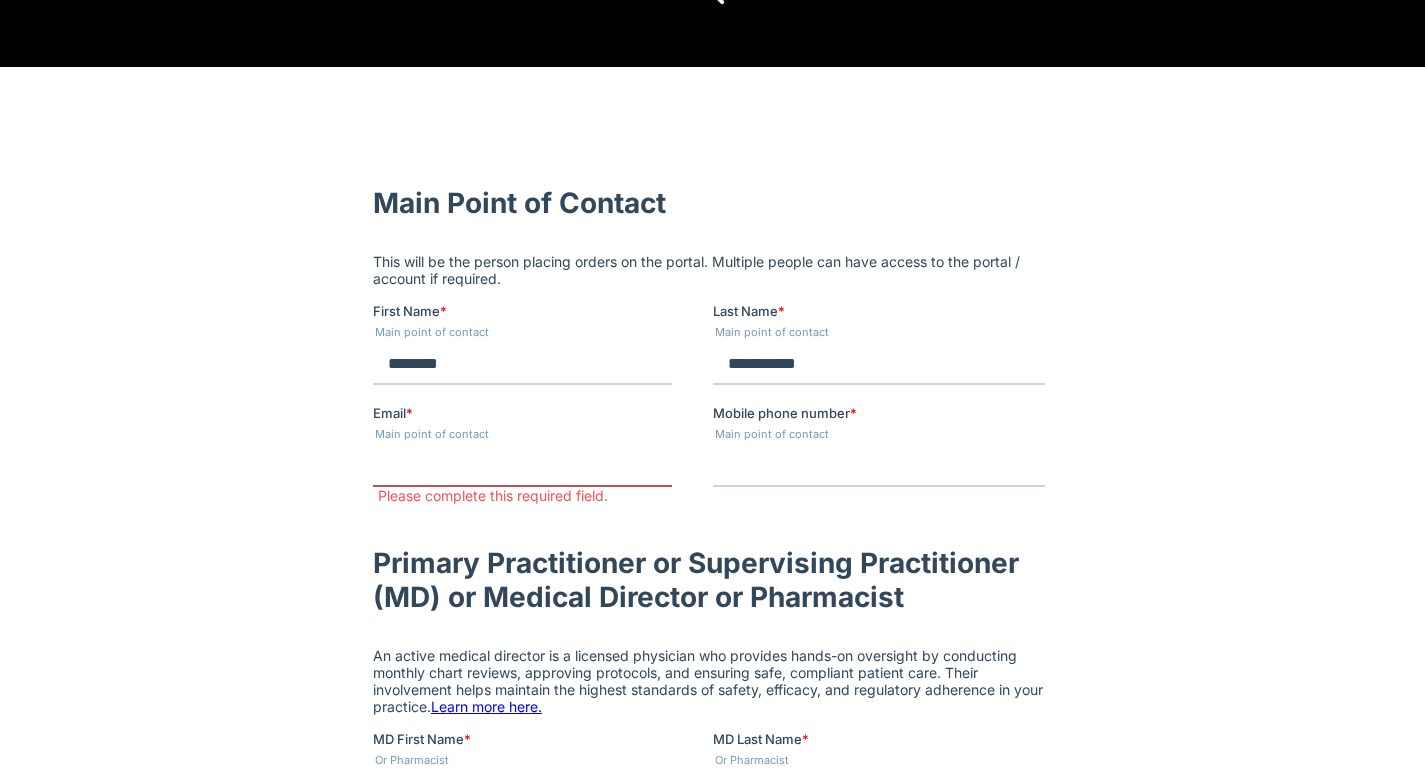 click on "Email *" at bounding box center [521, 466] 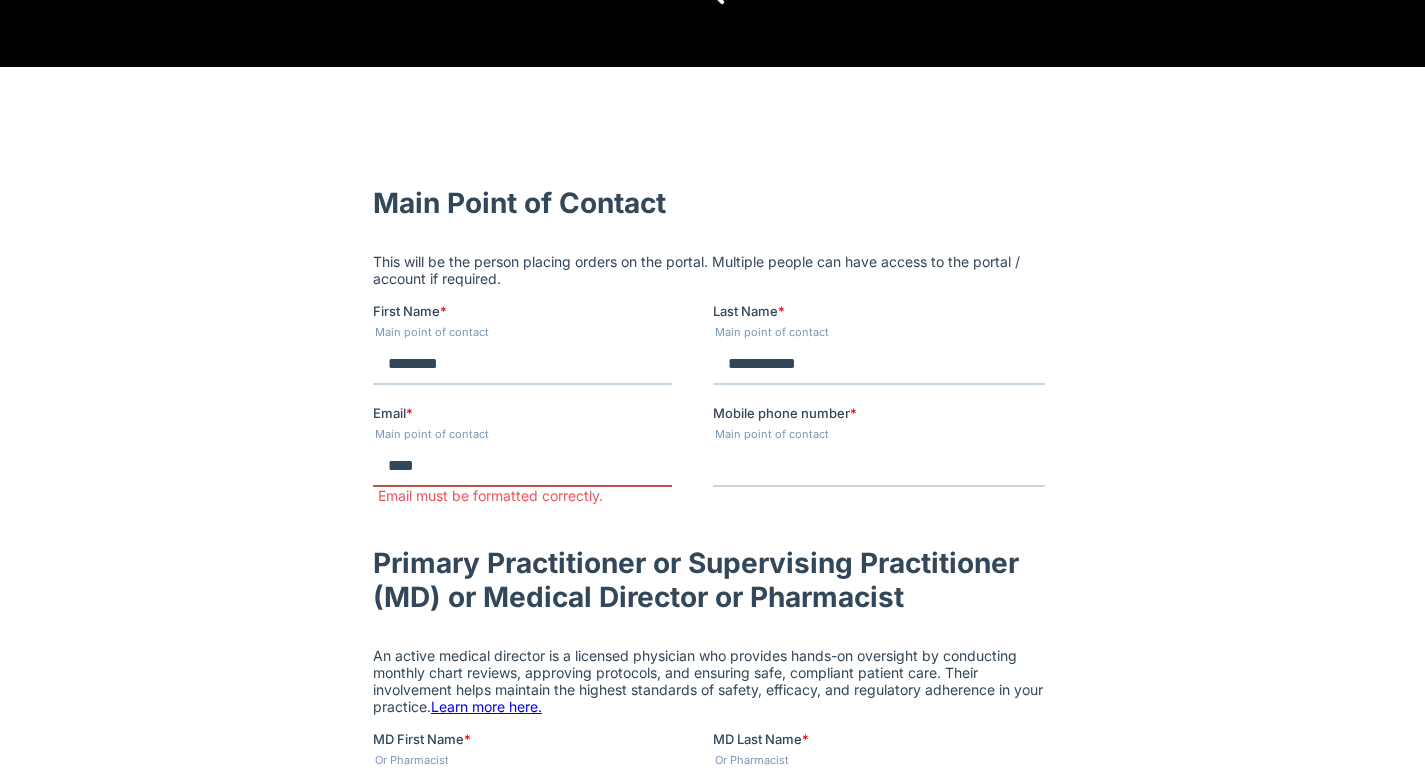type on "**********" 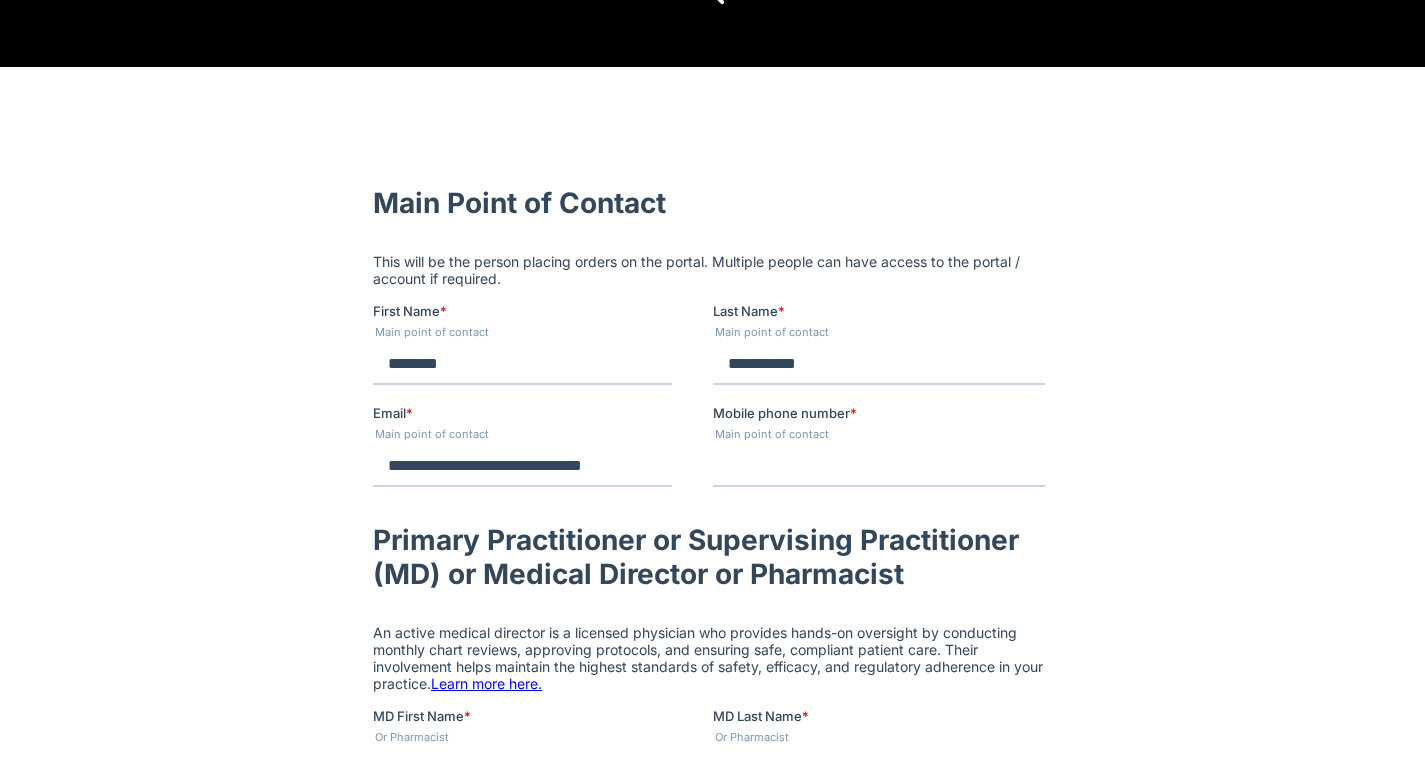 click on "Mobile phone number *" at bounding box center [878, 466] 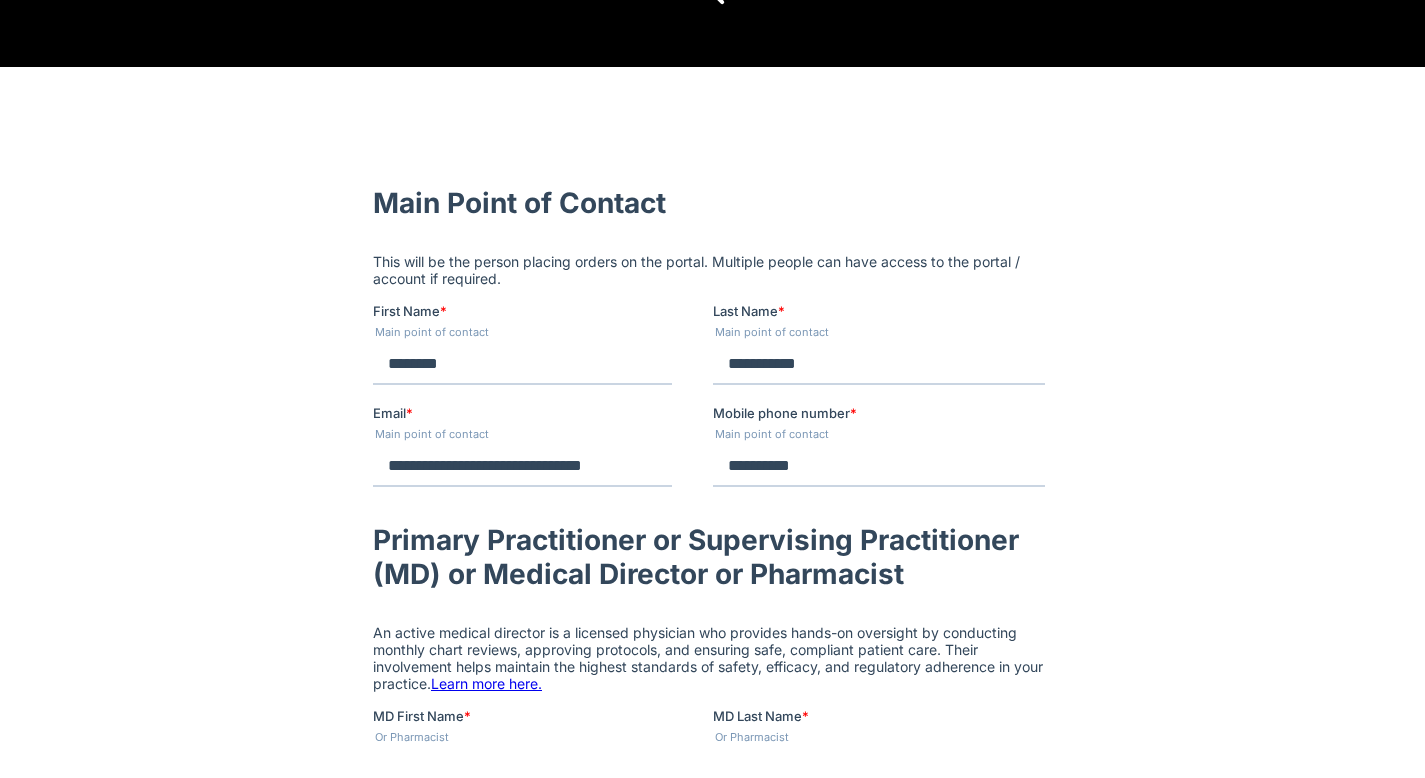 scroll, scrollTop: 1166, scrollLeft: 0, axis: vertical 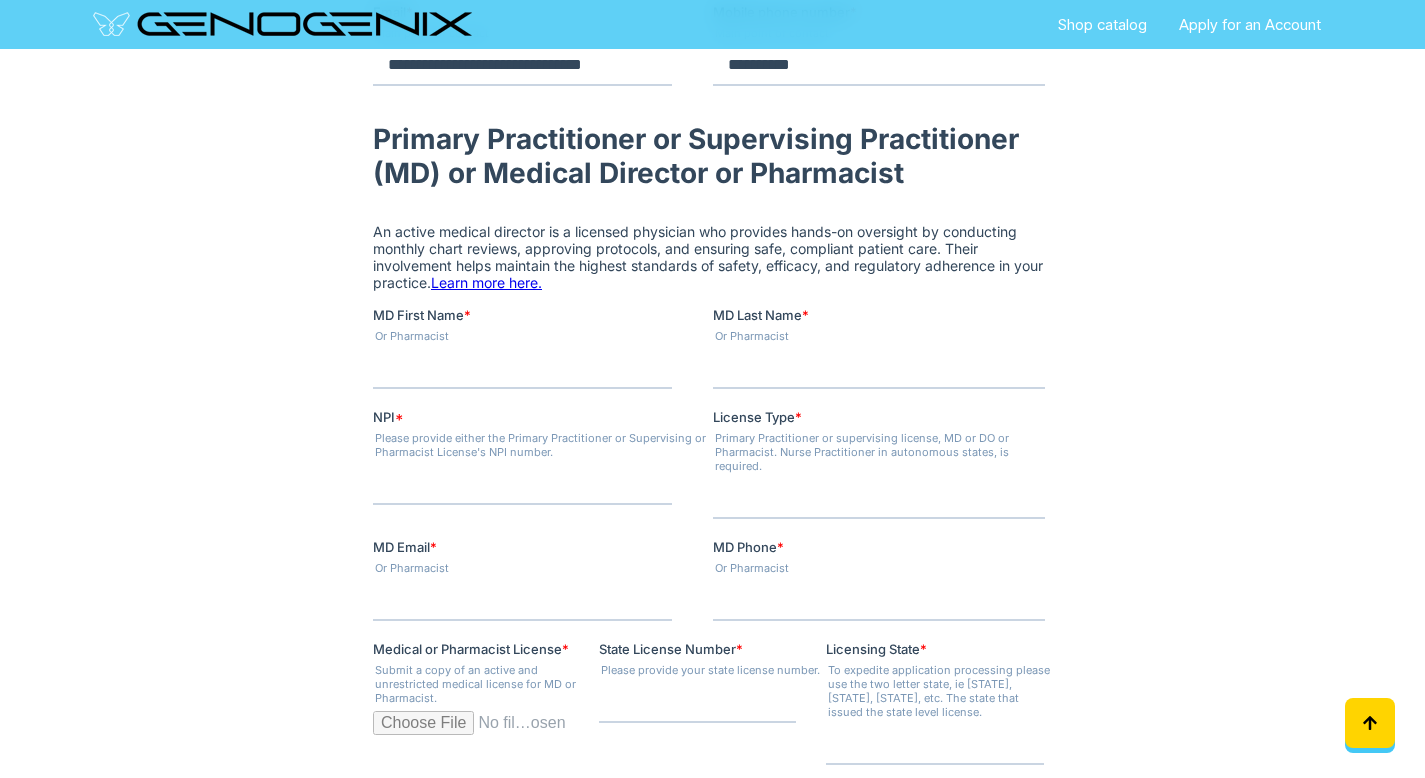 click on "MD First Name *" at bounding box center (521, 369) 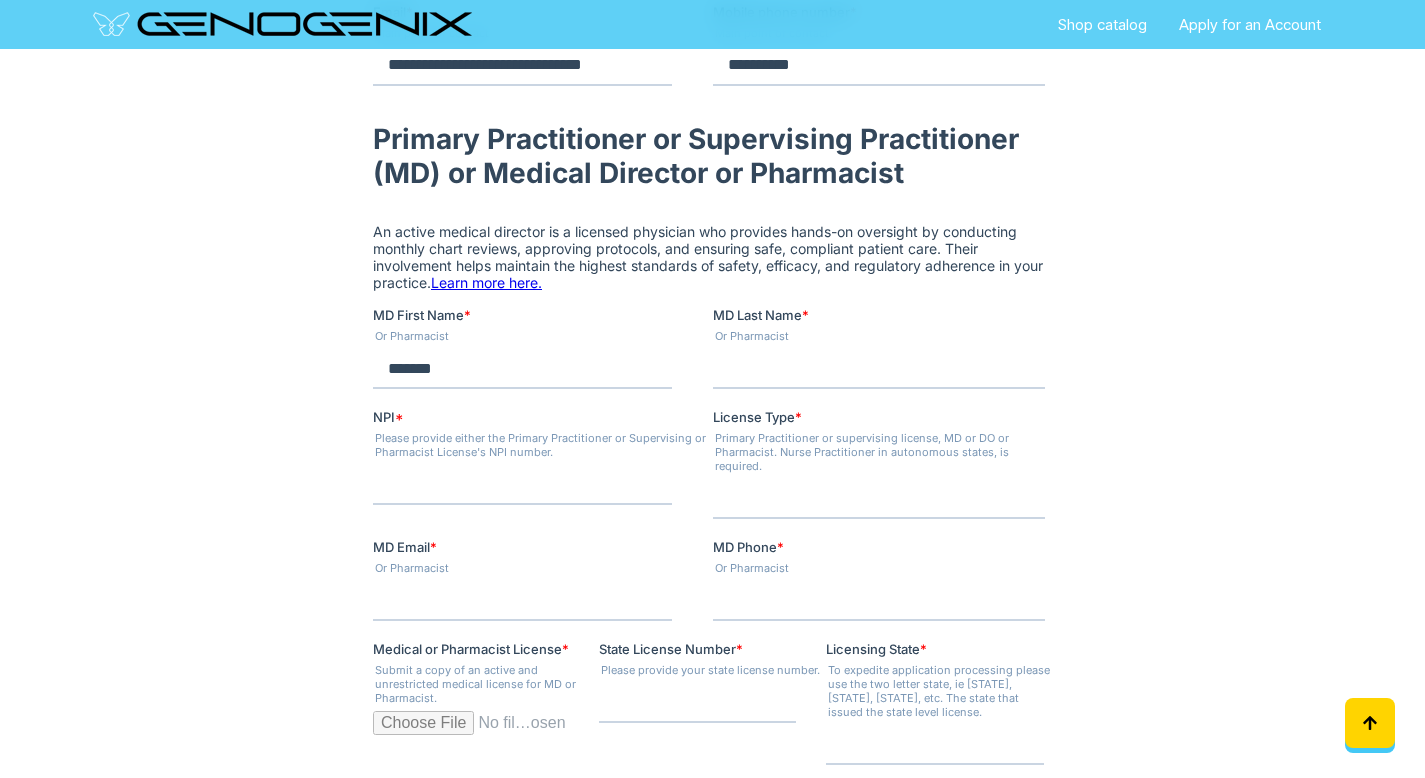 type on "*******" 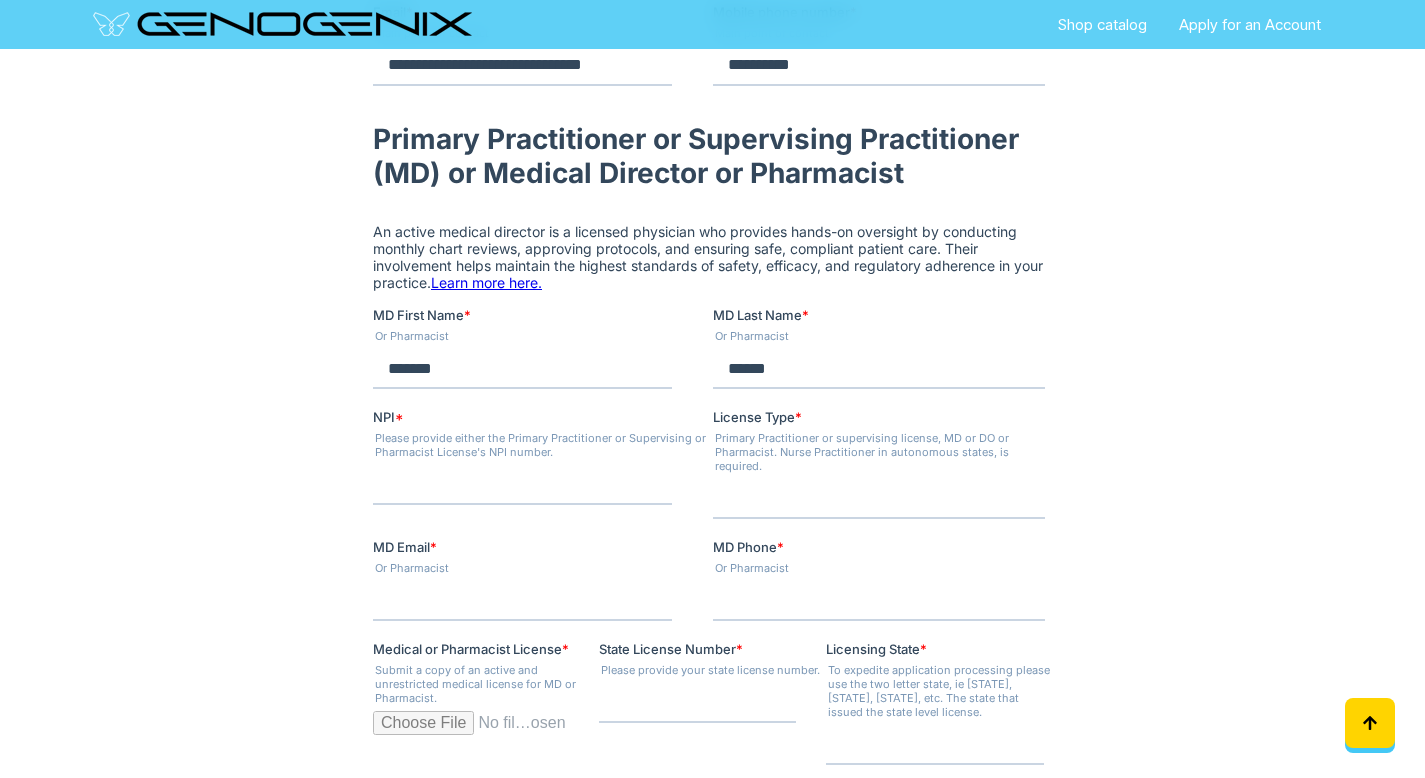 click on "******" at bounding box center [878, 369] 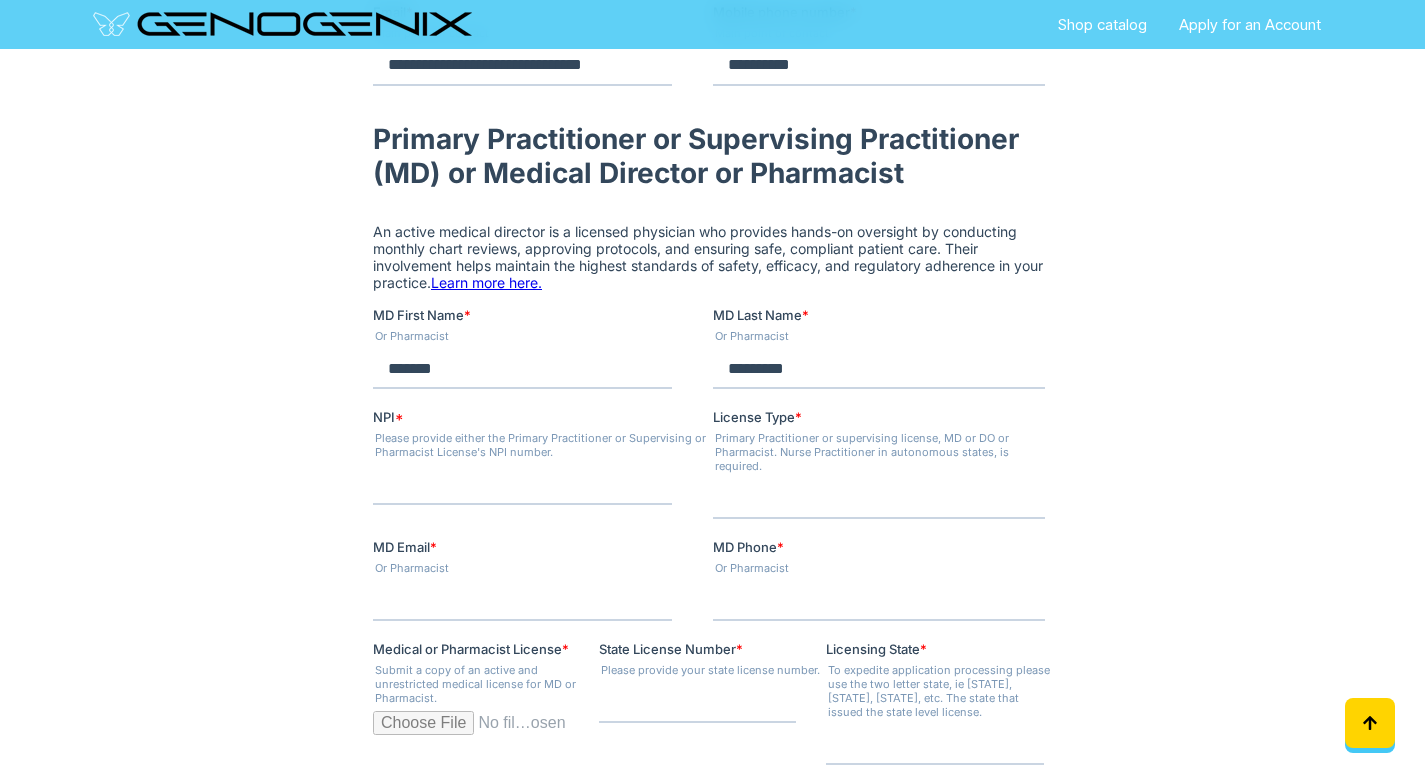 type on "*********" 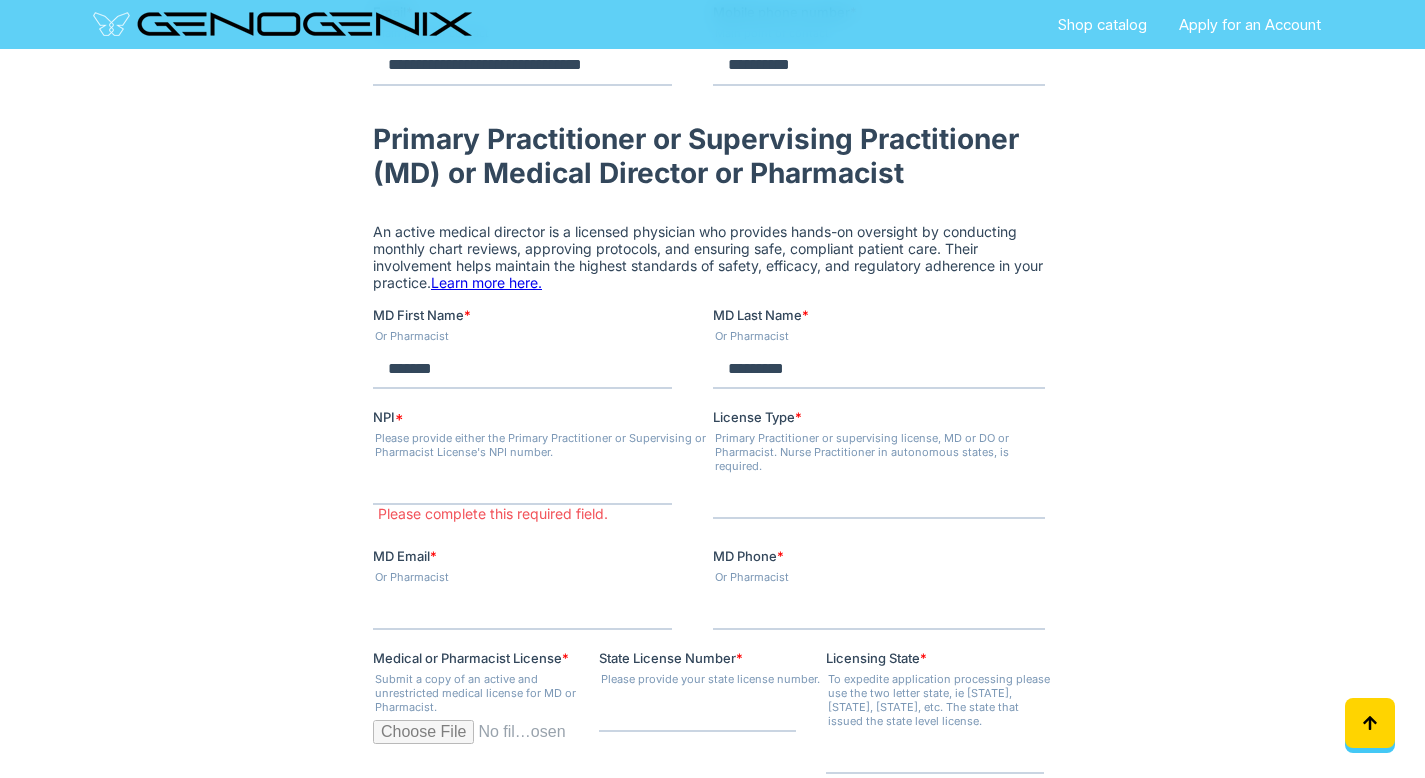 click on "MD Email *" at bounding box center [521, 610] 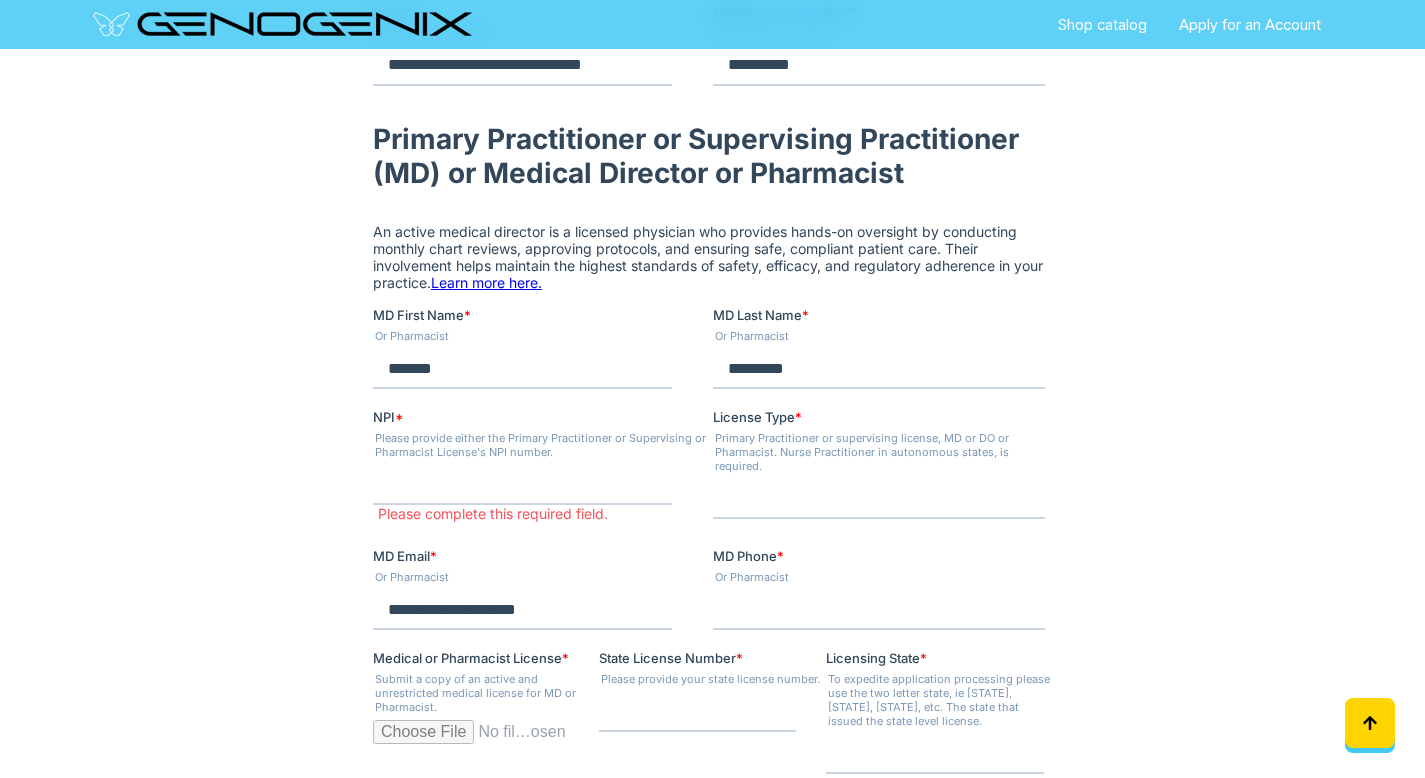 type on "**********" 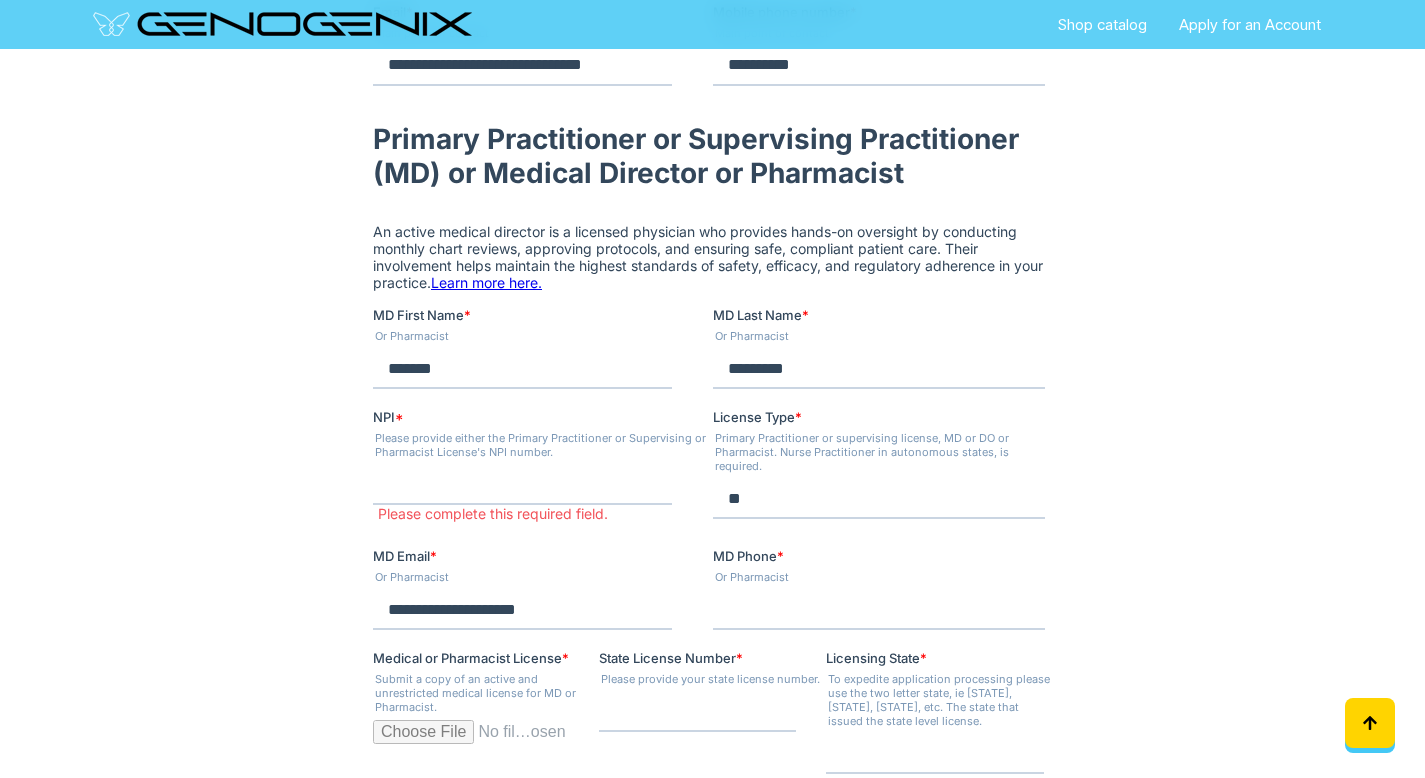 type on "**" 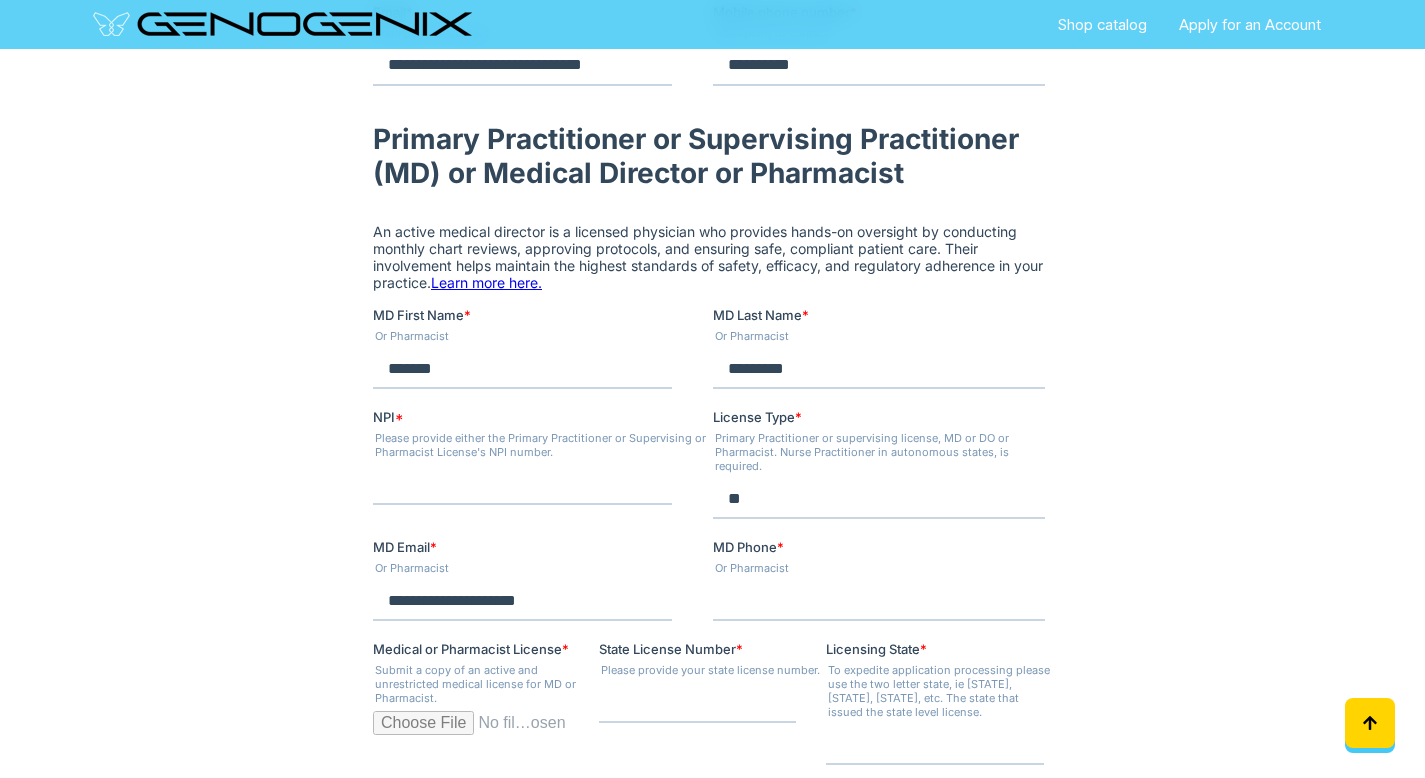 click on "NPI *" at bounding box center [521, 485] 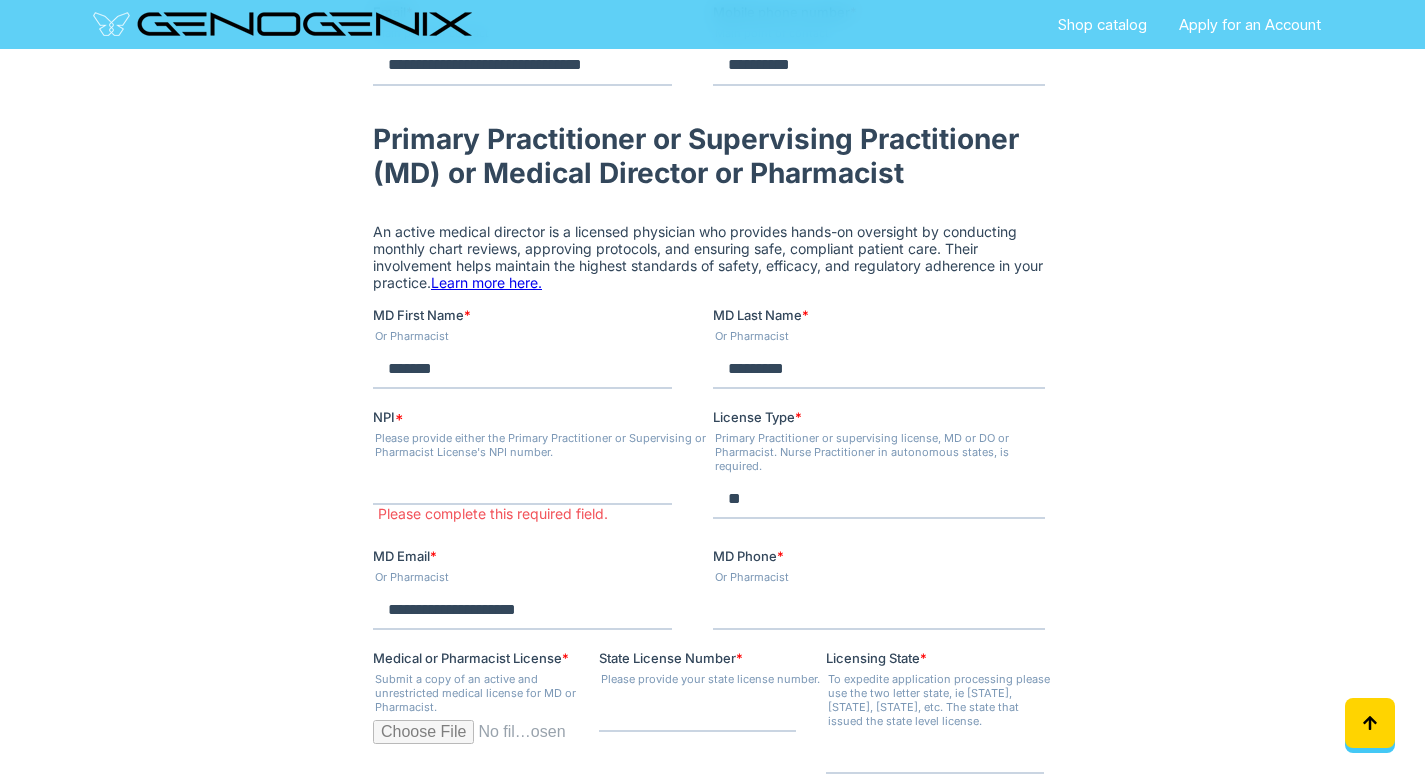 paste on "*****" 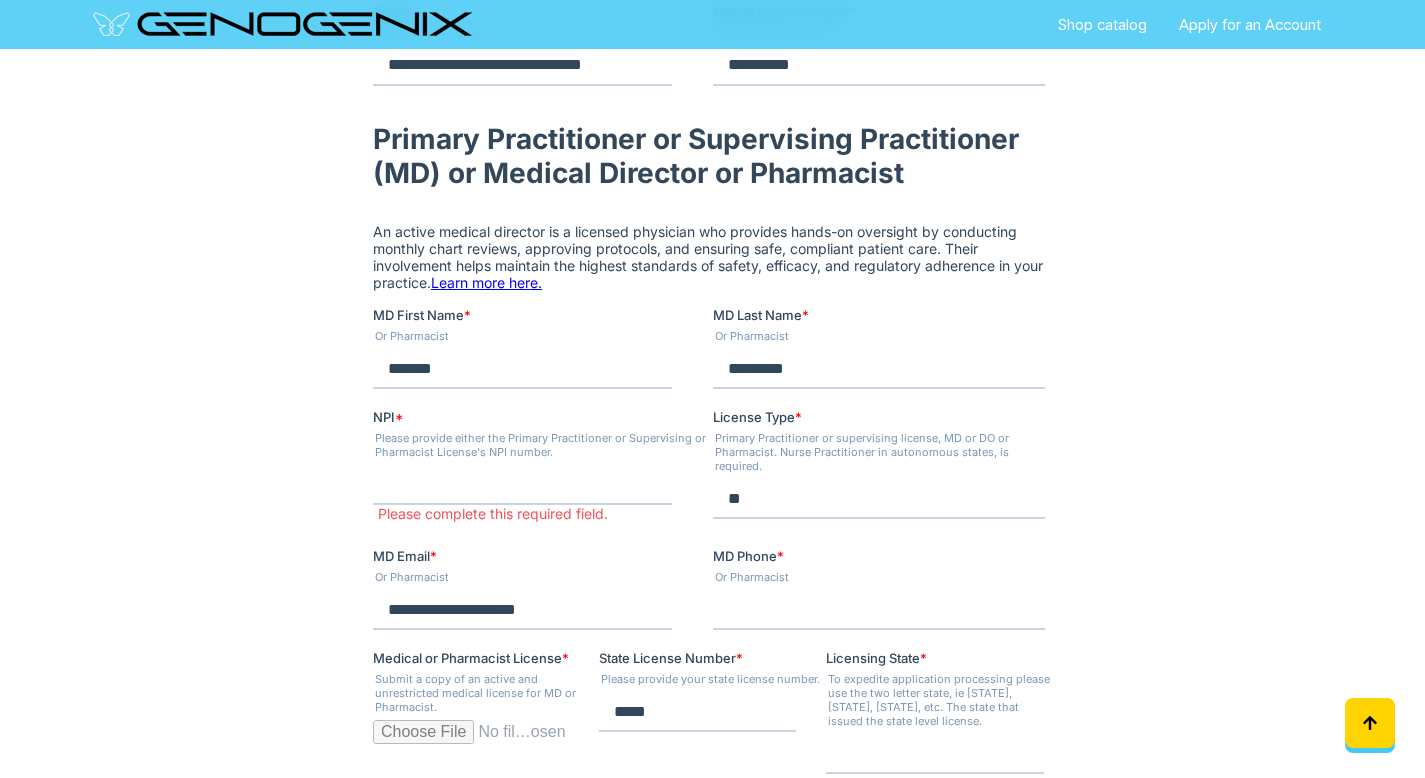 type on "*****" 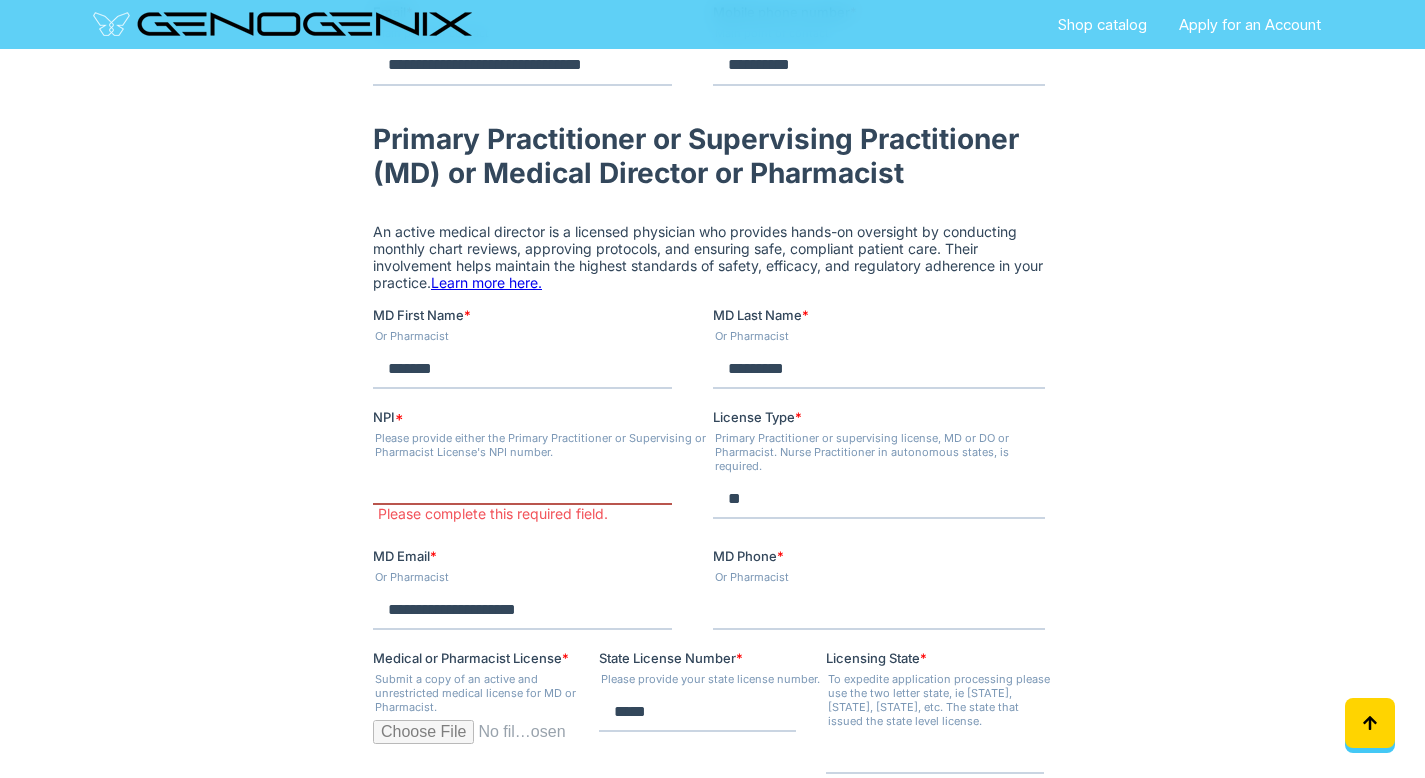 click on "NPI *" at bounding box center [521, 485] 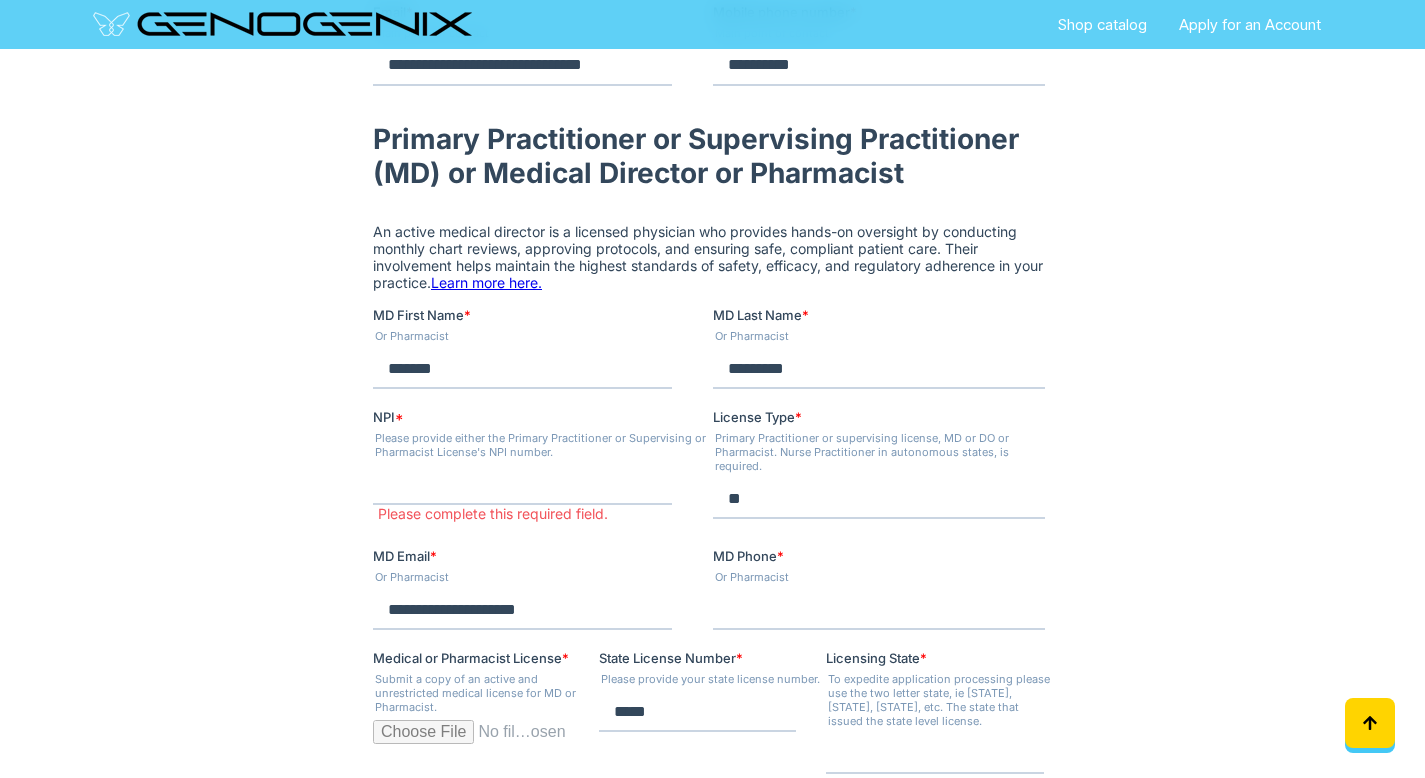 click on "Licensing State *" at bounding box center [934, 754] 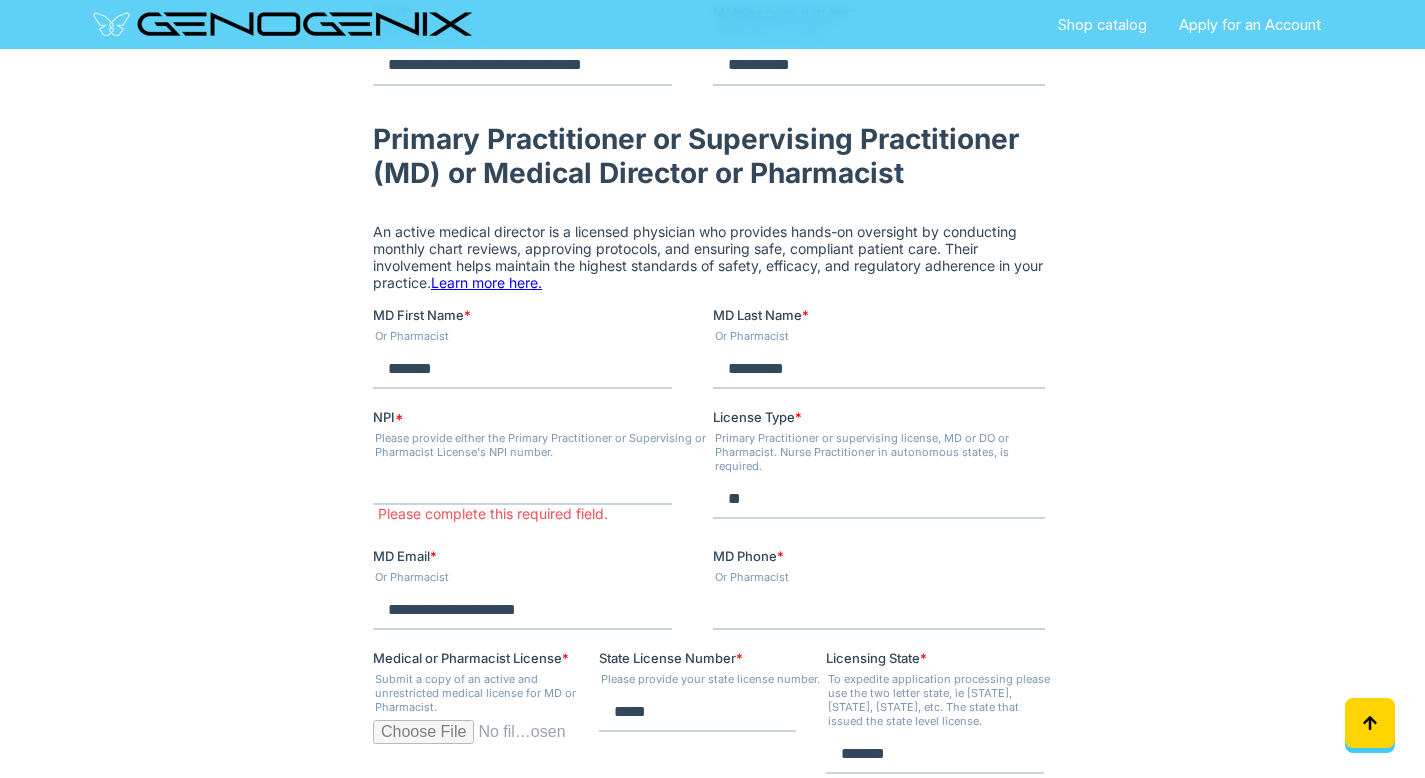 type on "*******" 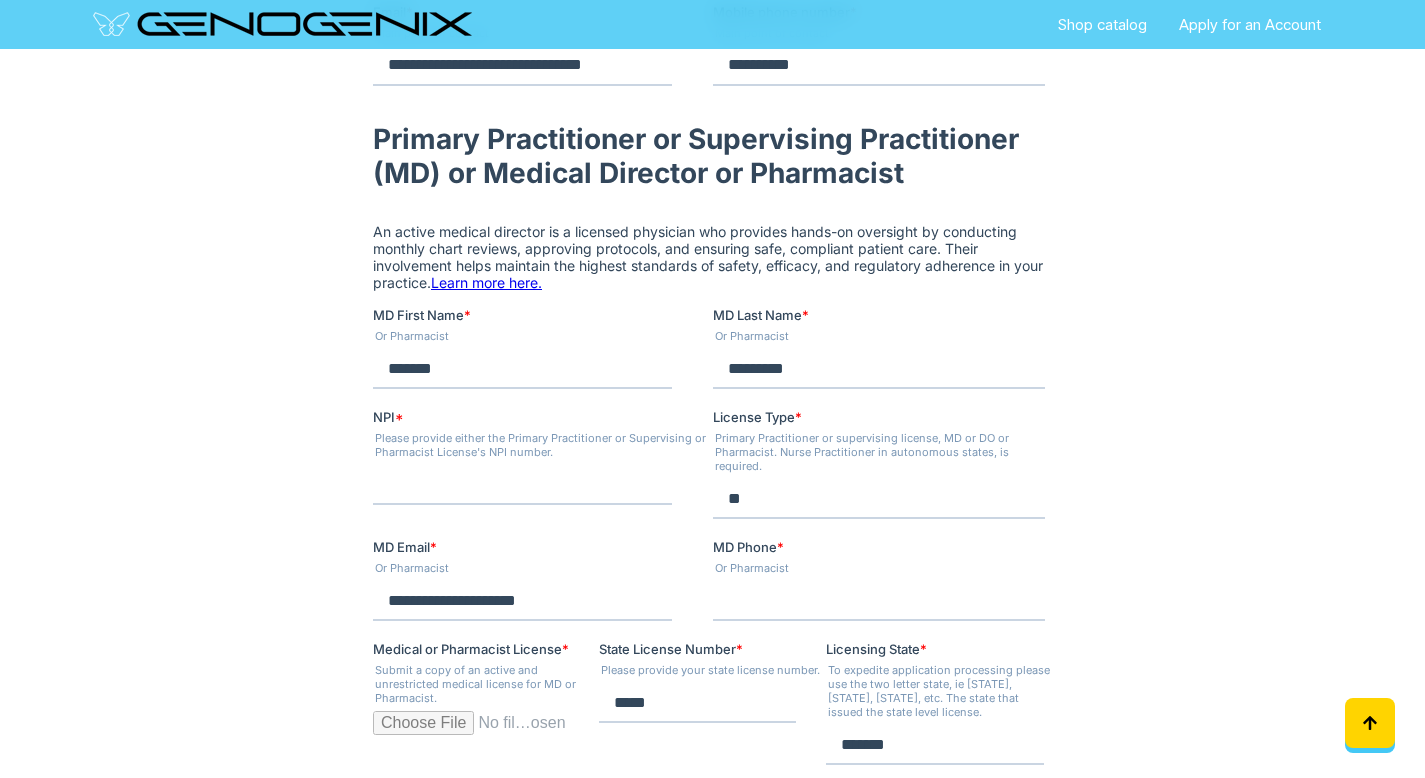 click on "NPI *" at bounding box center (521, 485) 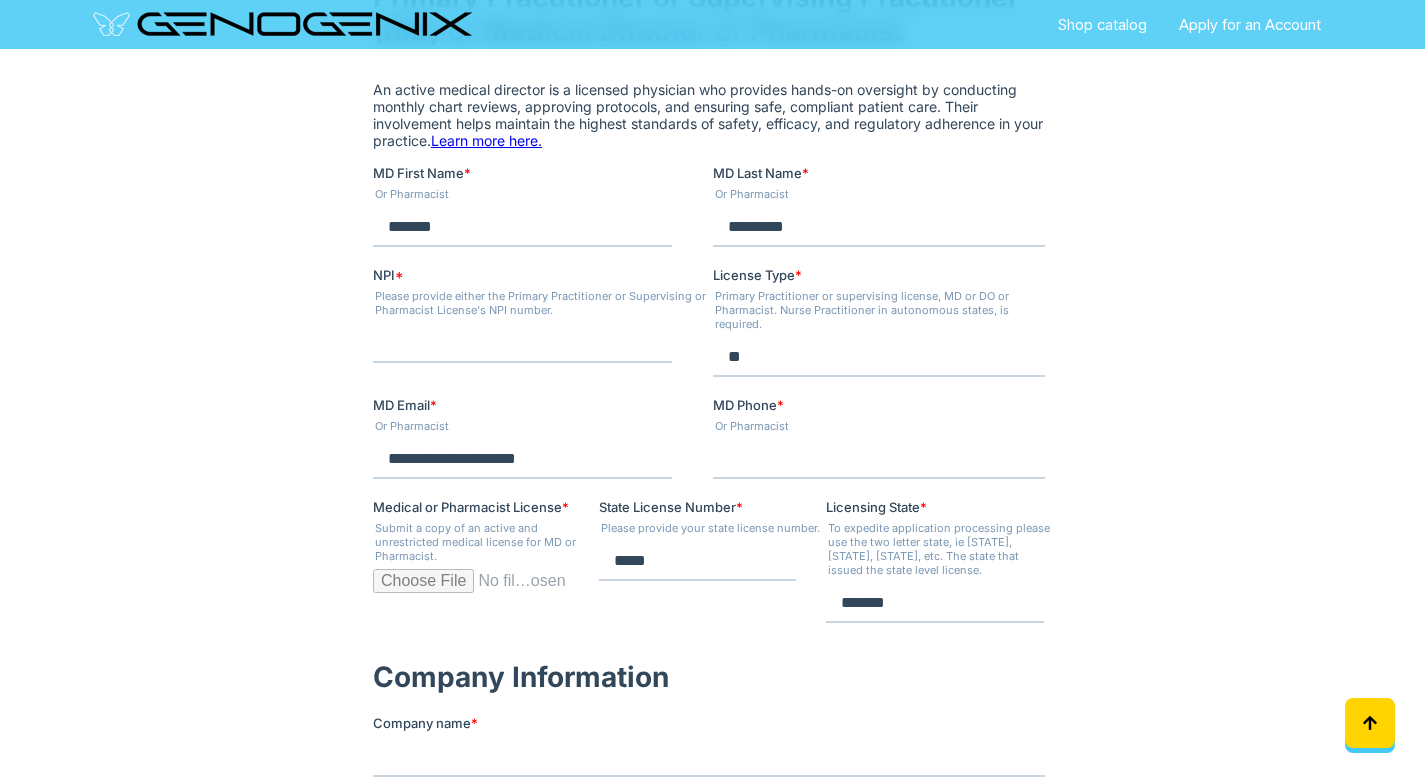 scroll, scrollTop: 925, scrollLeft: 0, axis: vertical 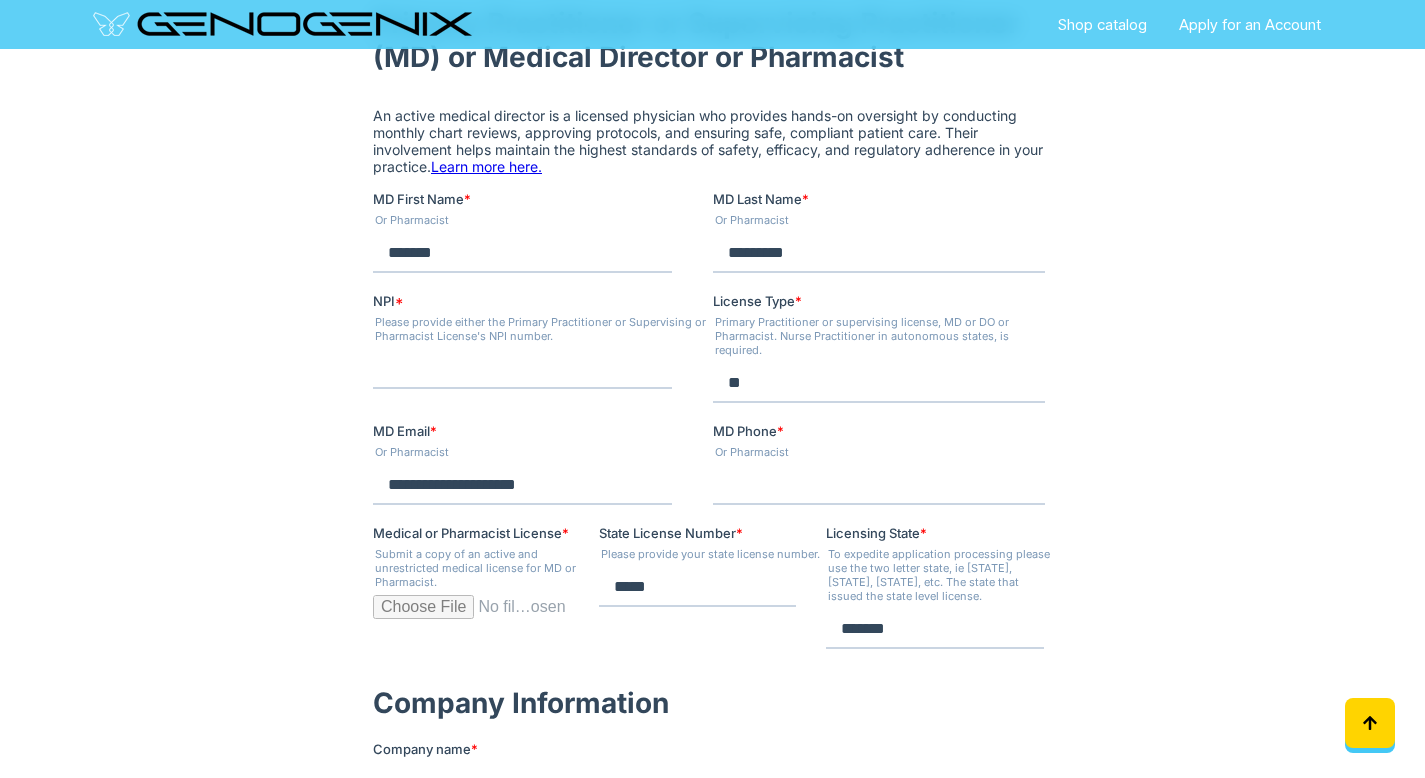 type on "**********" 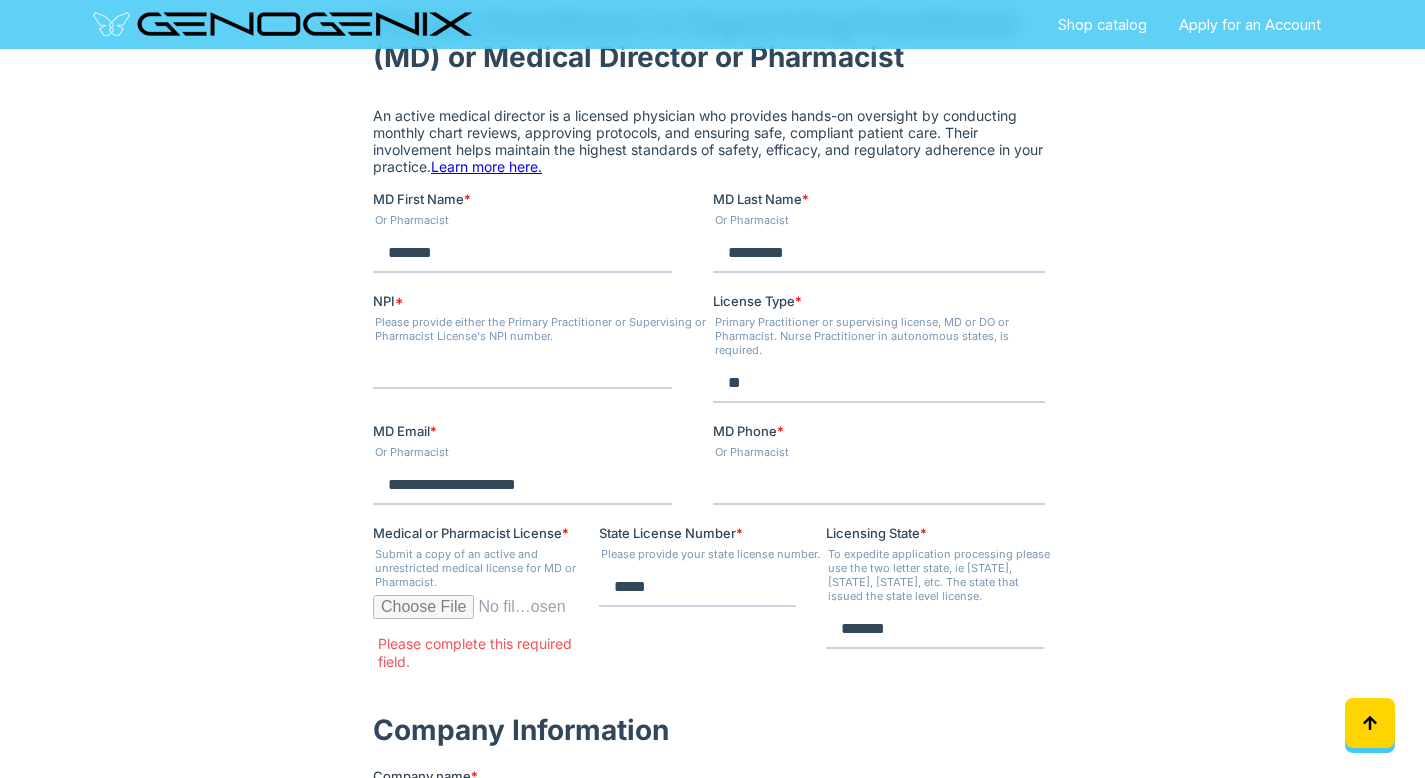 type on "**********" 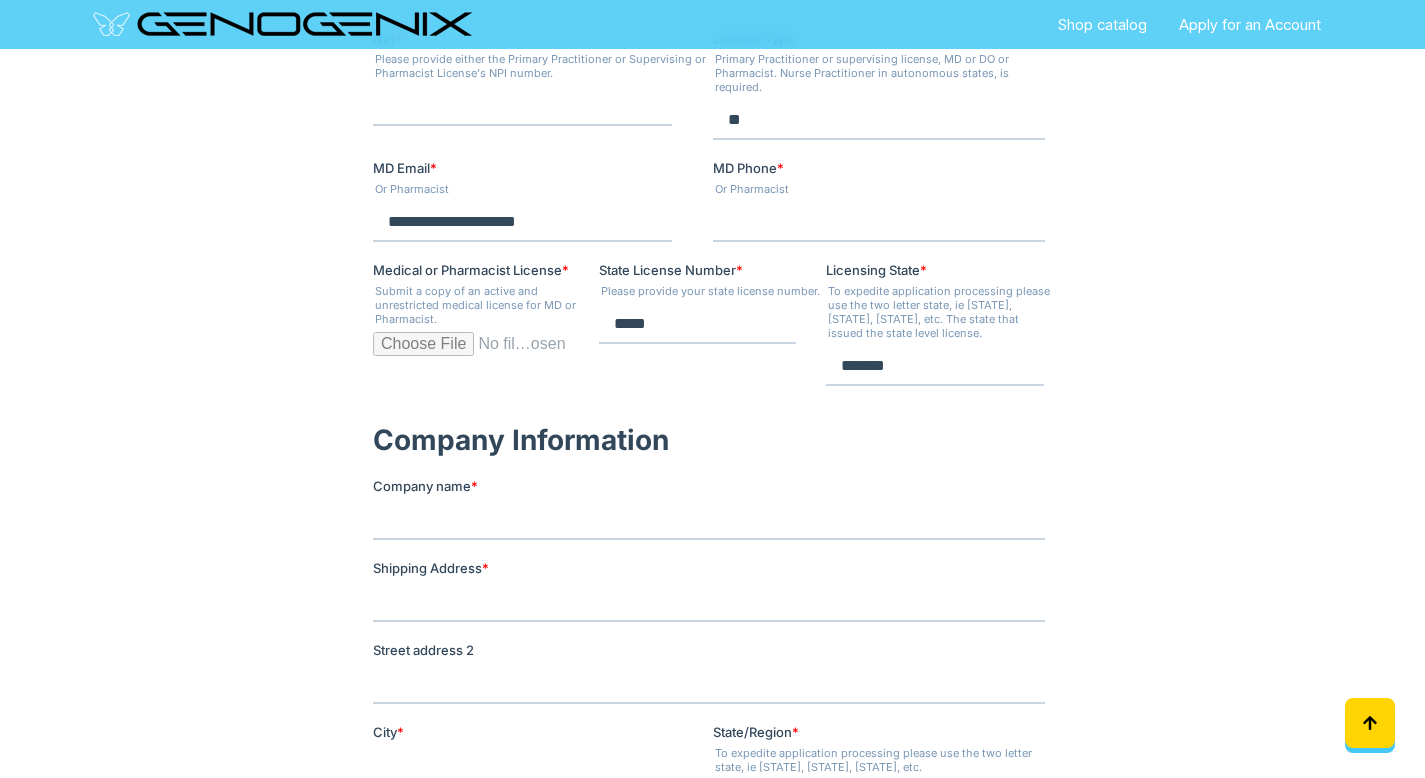 scroll, scrollTop: 1339, scrollLeft: 0, axis: vertical 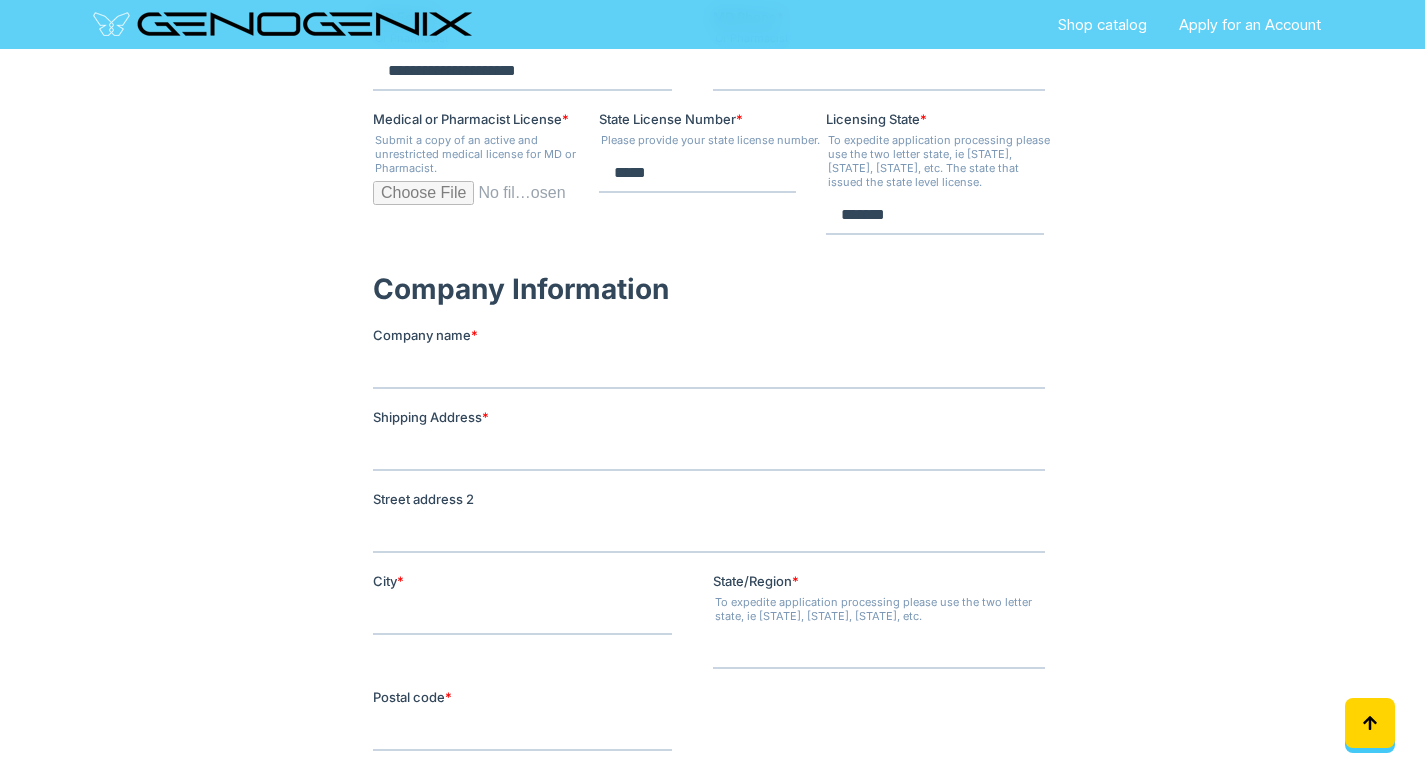 click on "Company name *" at bounding box center [708, 369] 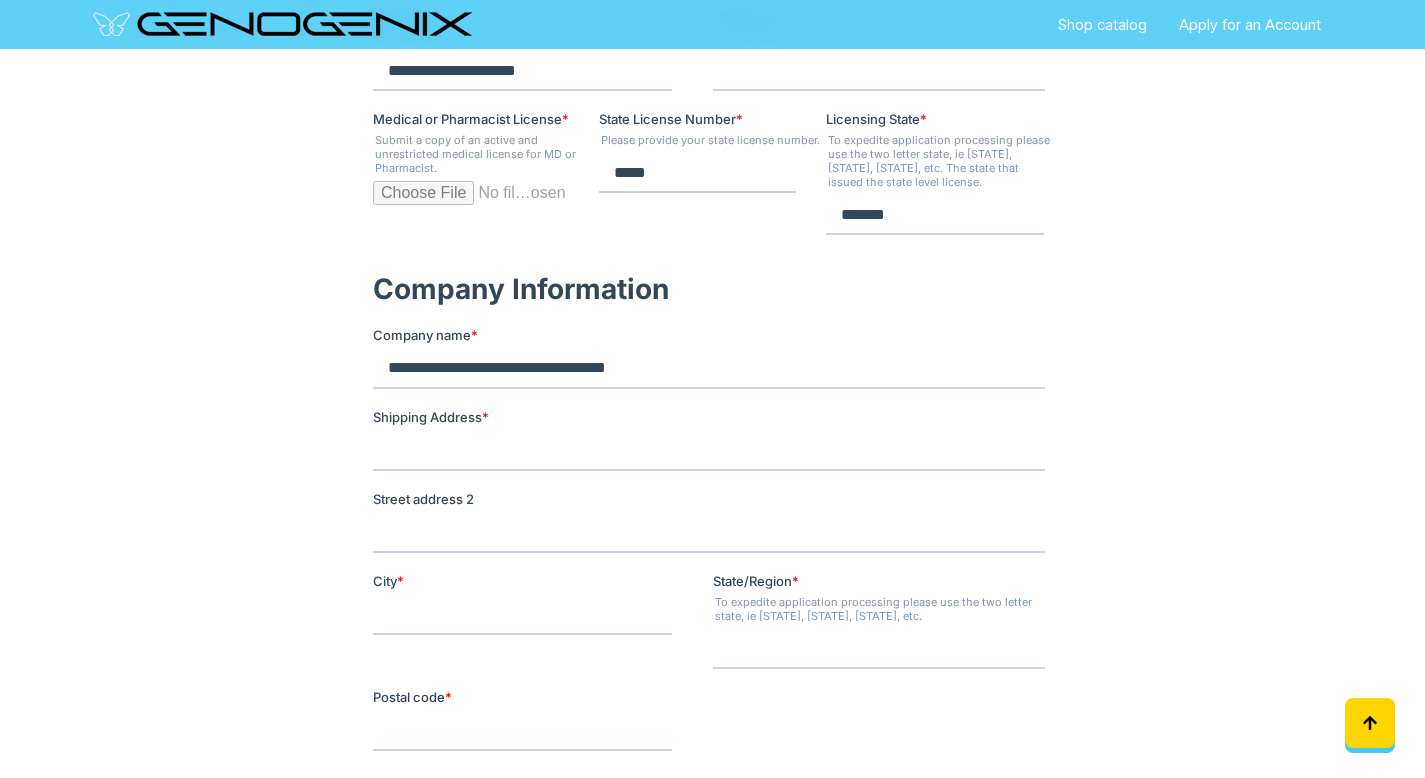 type on "**********" 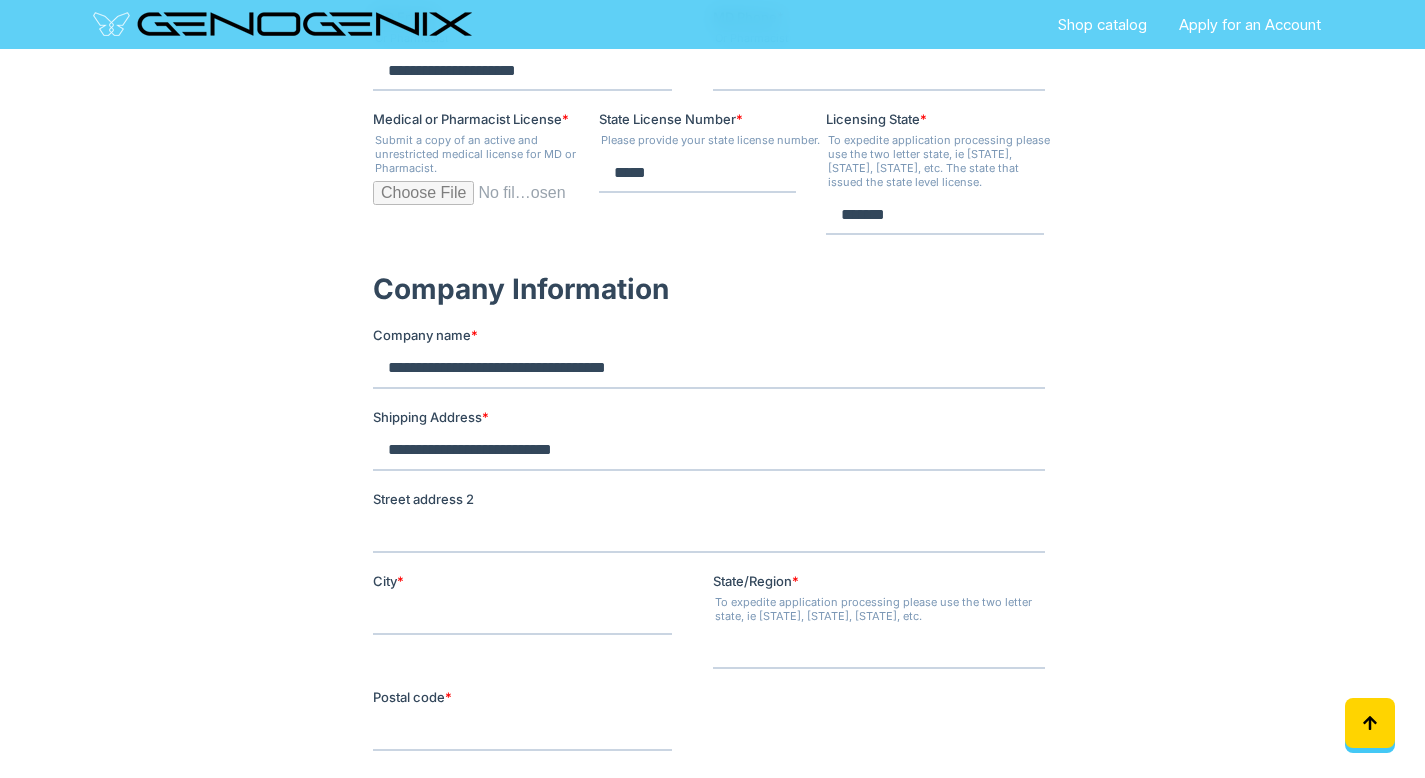 type on "**********" 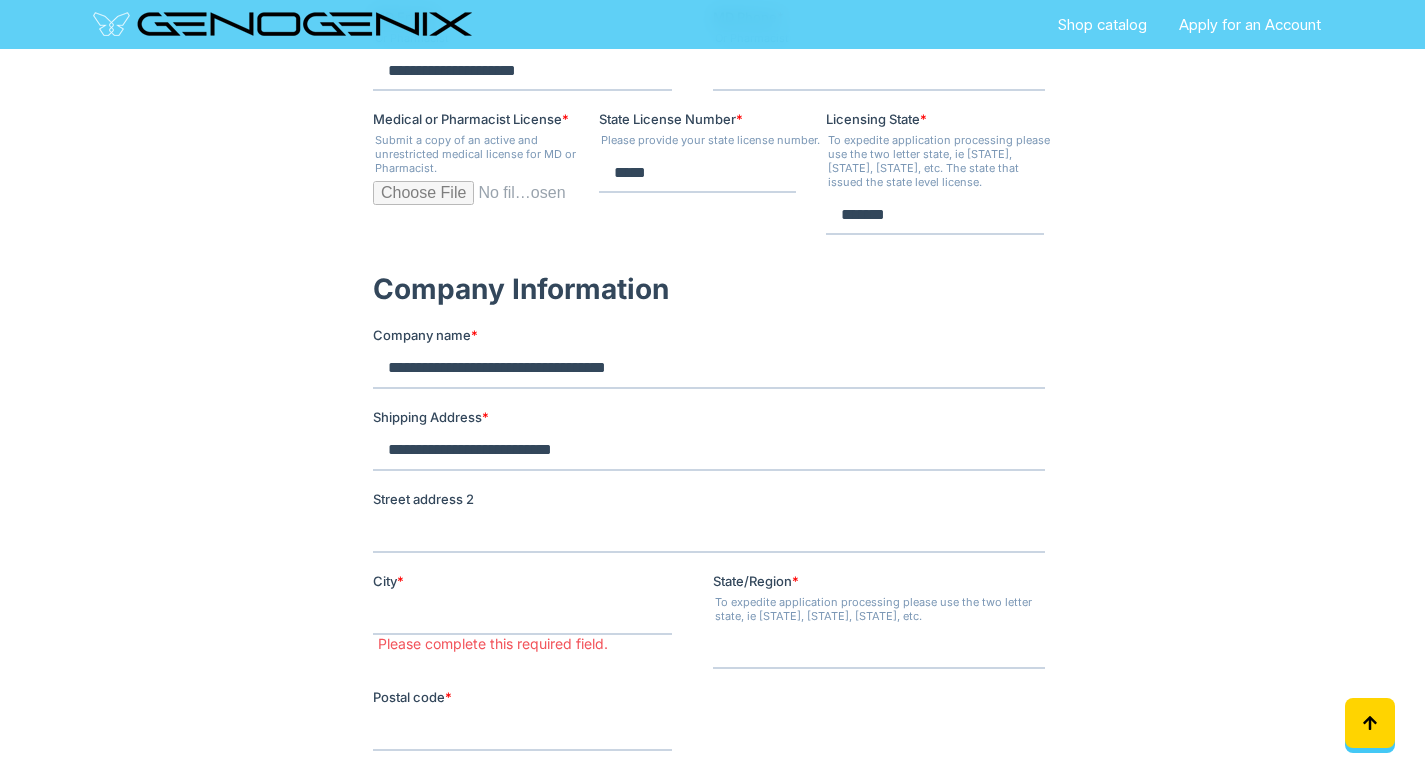 click at bounding box center (712, 431) 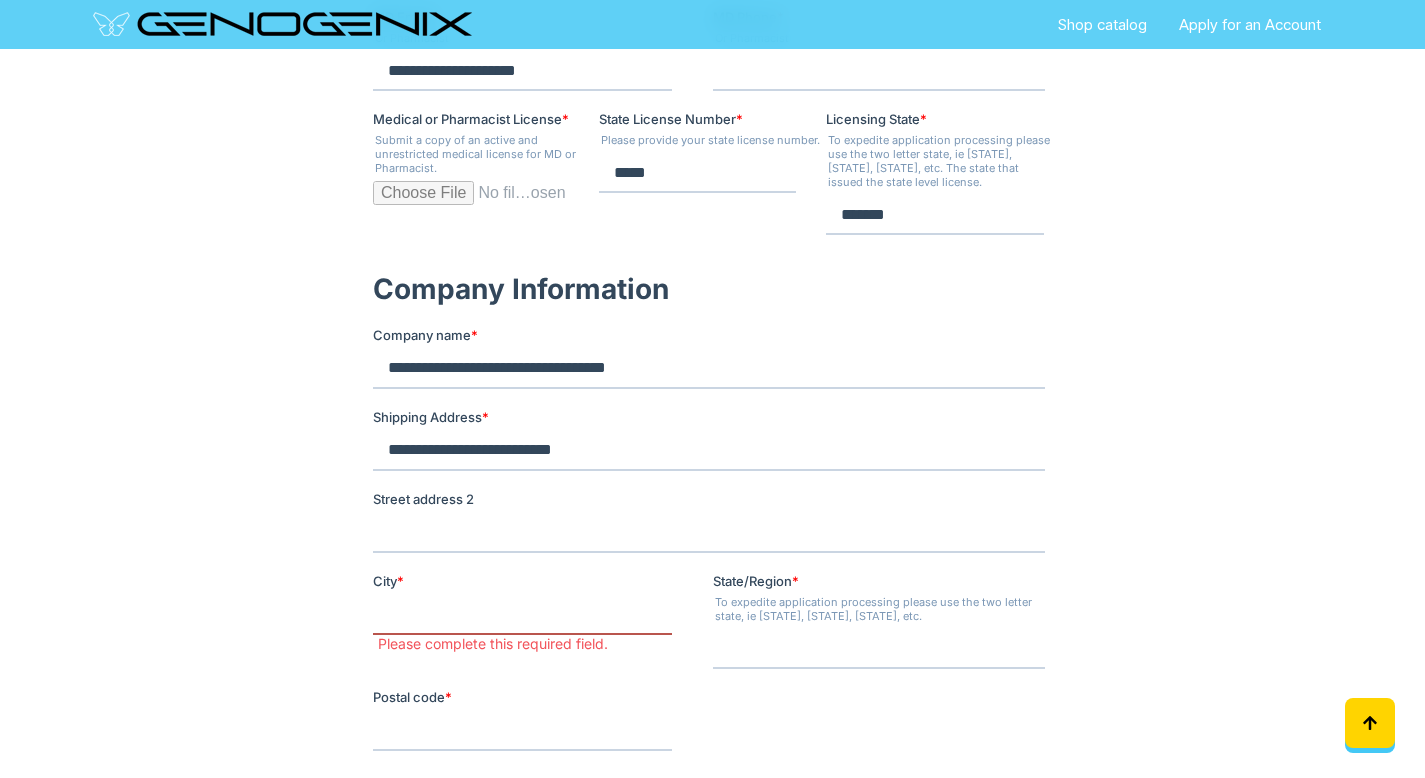 click on "City *" at bounding box center [521, 615] 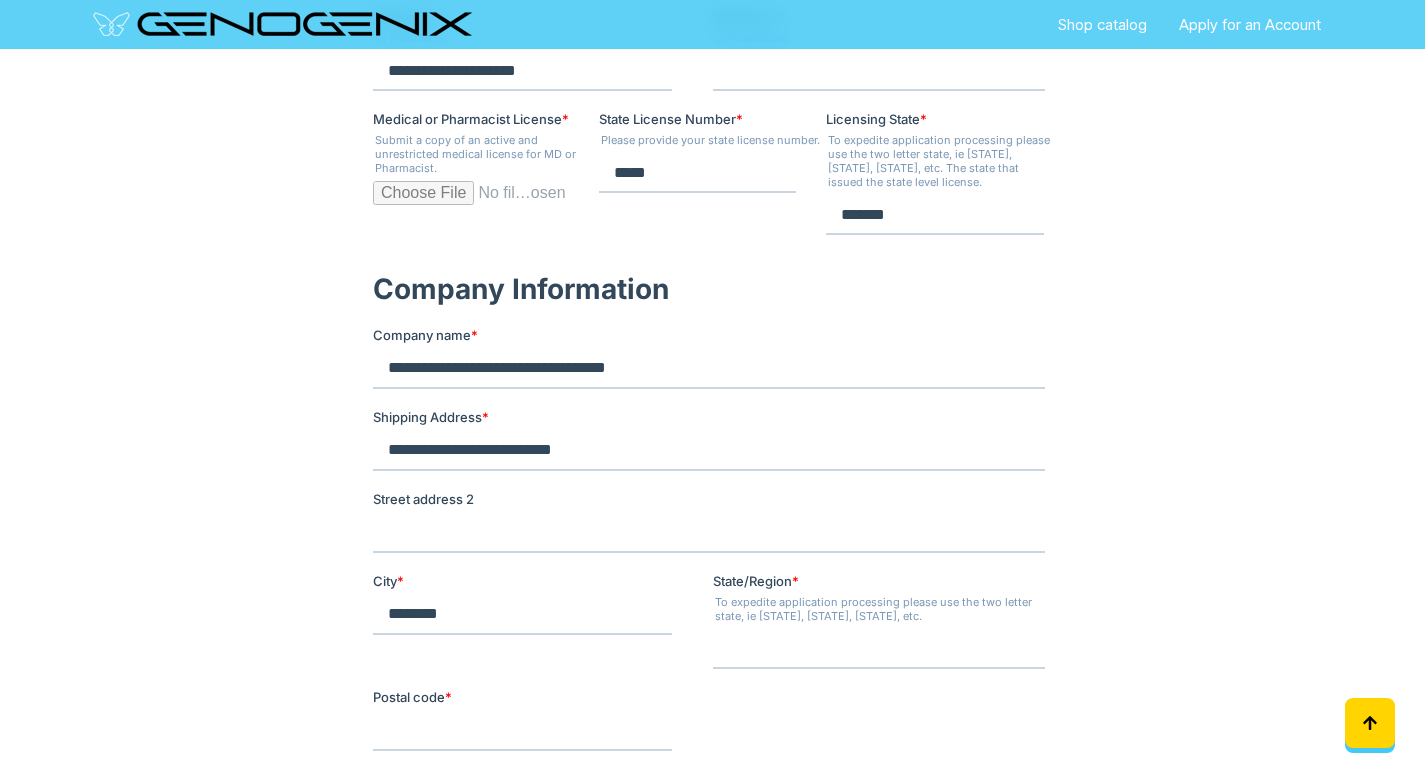 type on "********" 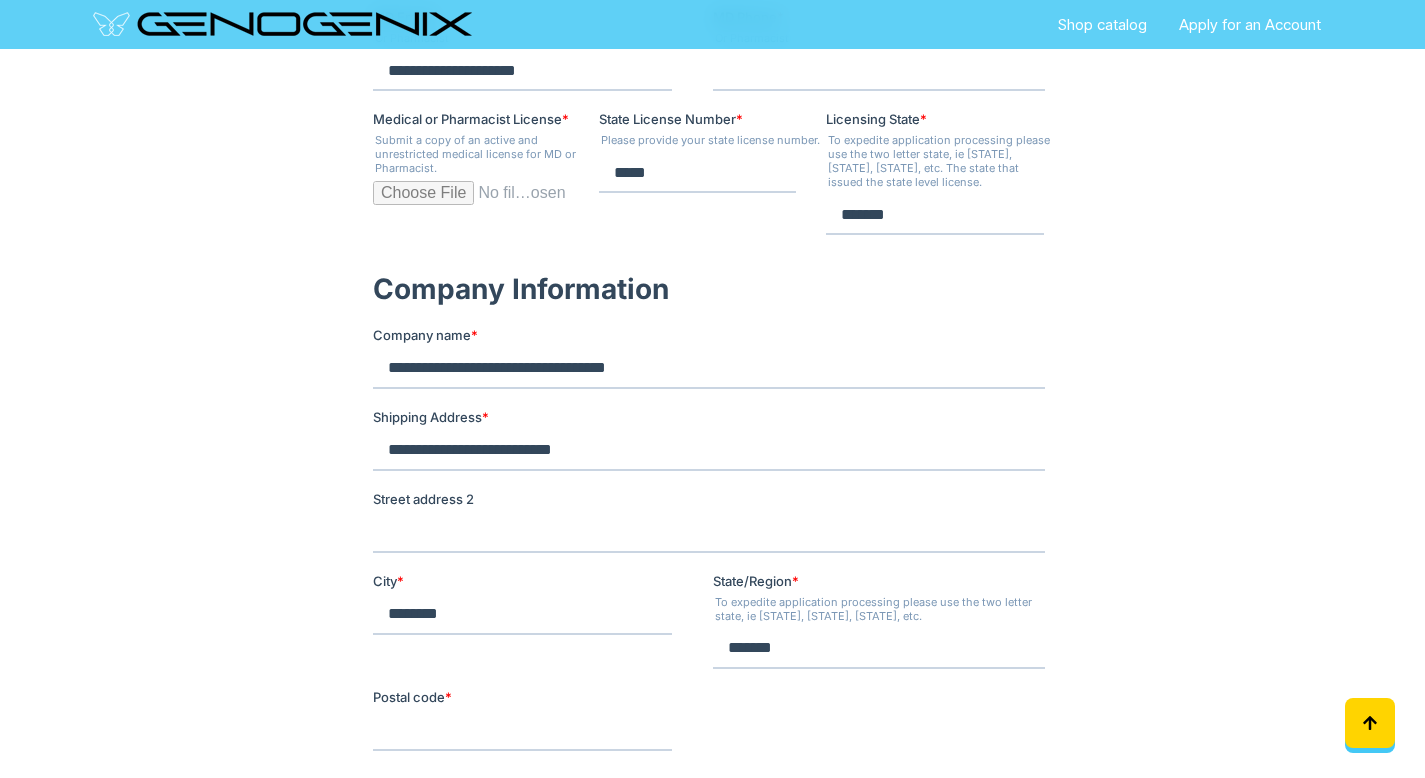 type on "*******" 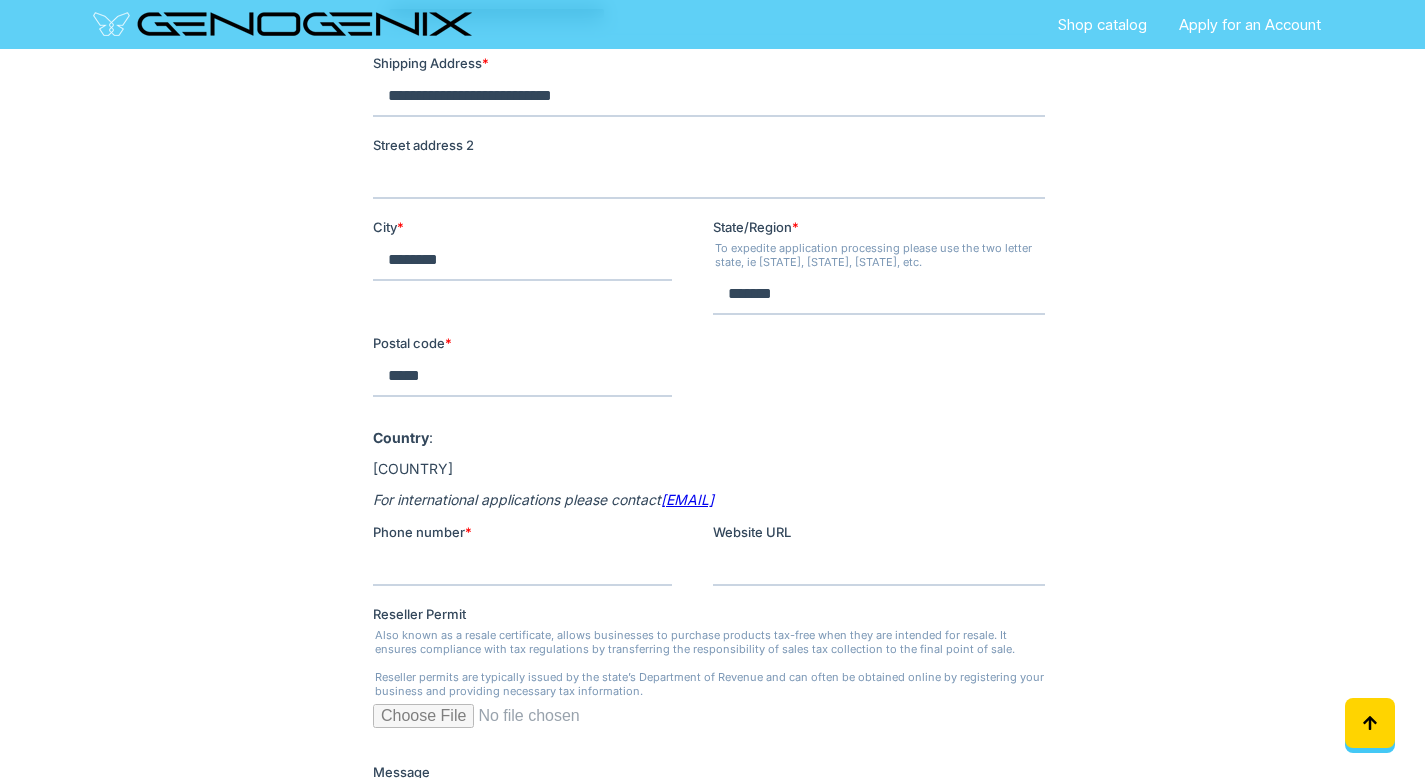 scroll, scrollTop: 1684, scrollLeft: 0, axis: vertical 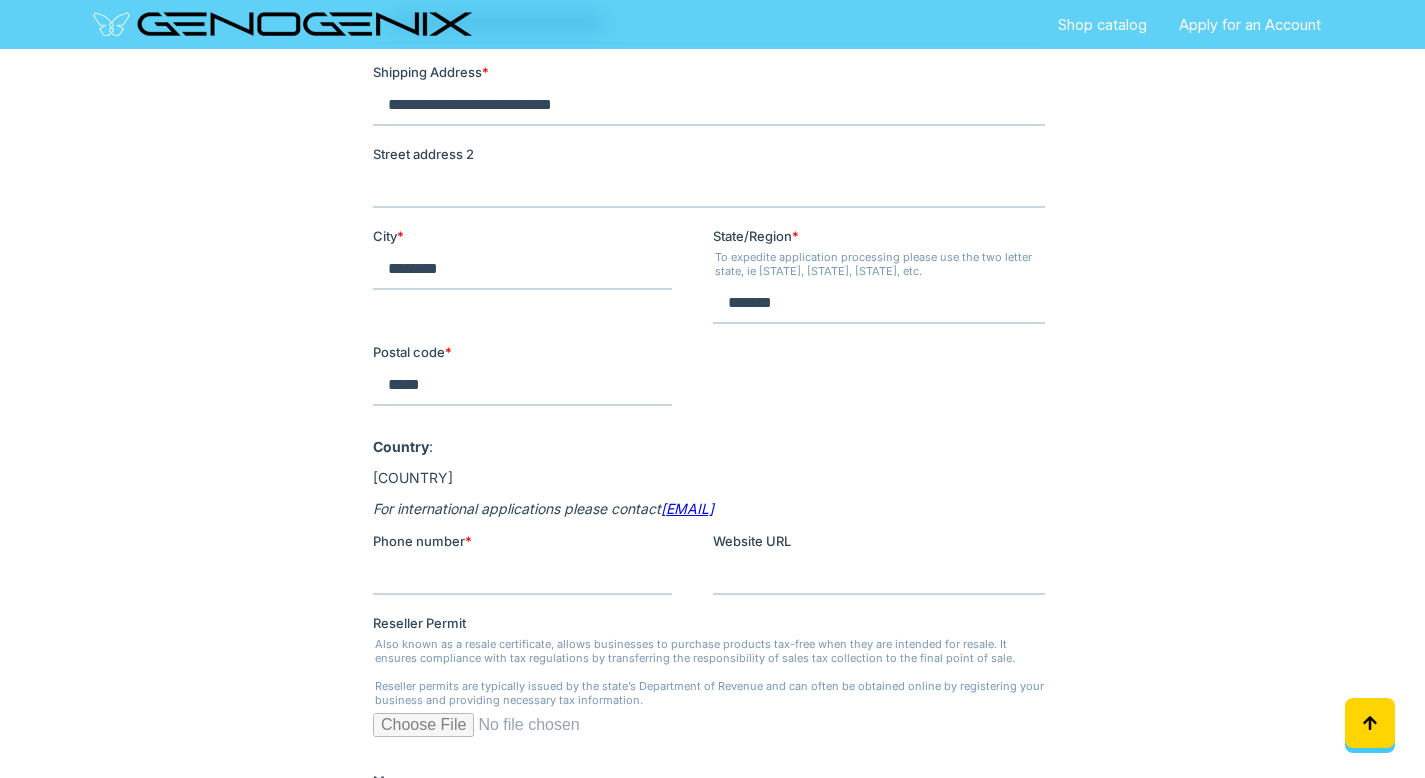 type on "*****" 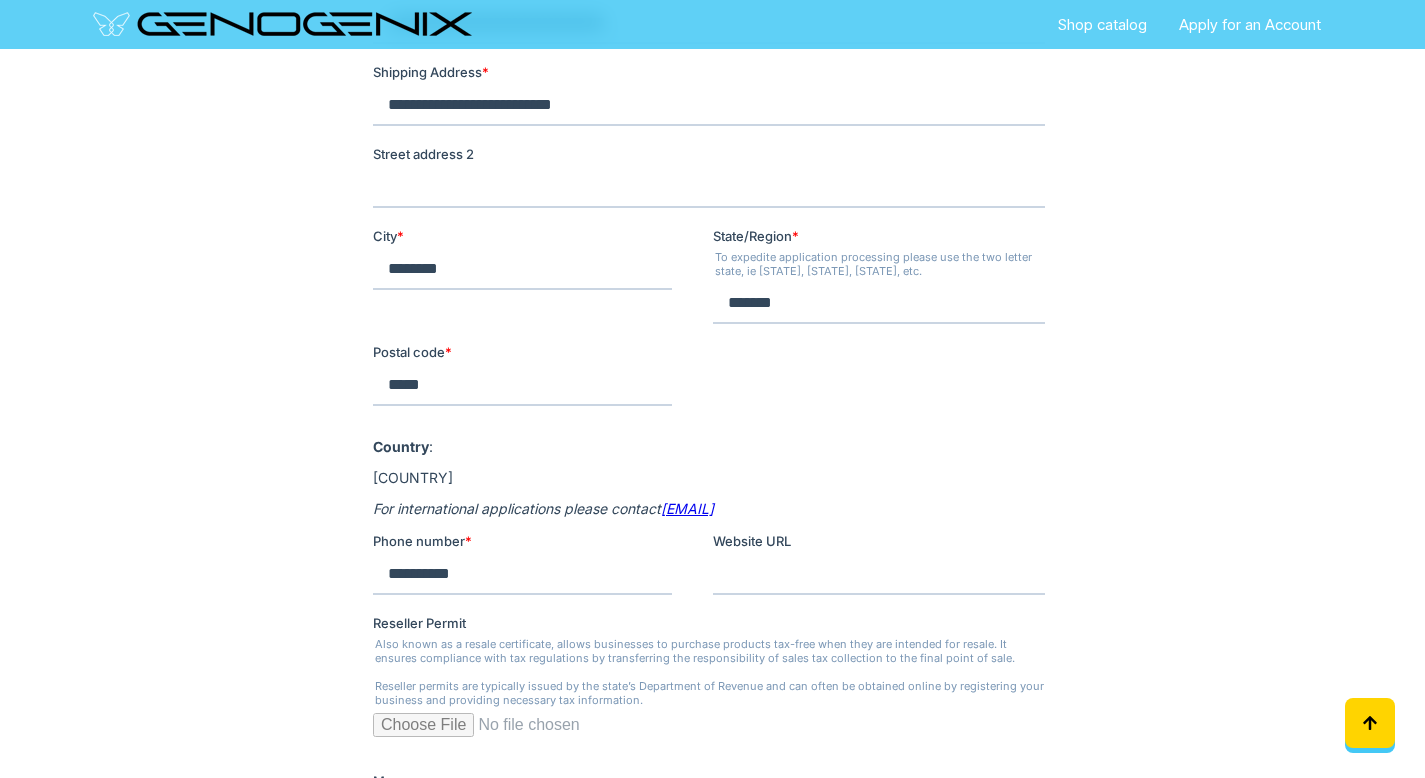 type on "**********" 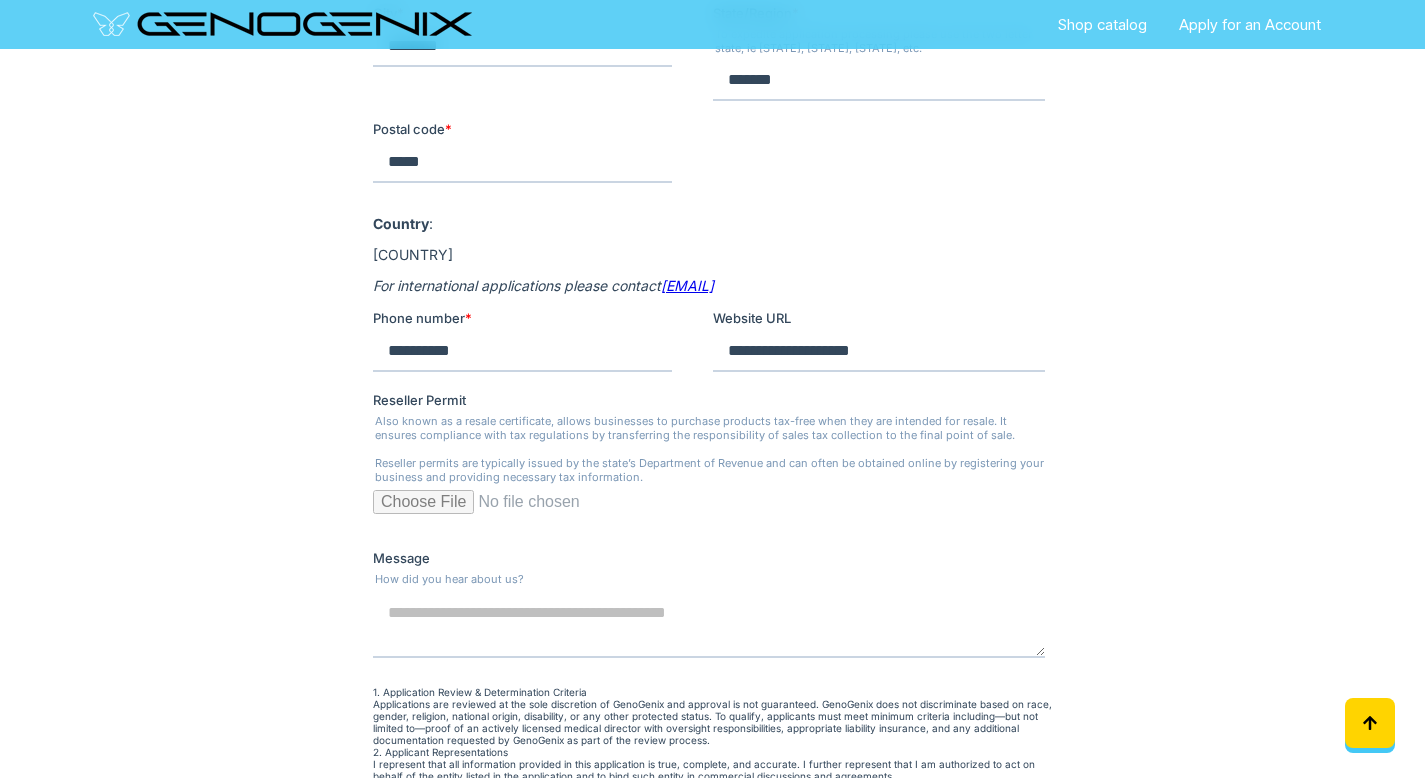 scroll, scrollTop: 1890, scrollLeft: 0, axis: vertical 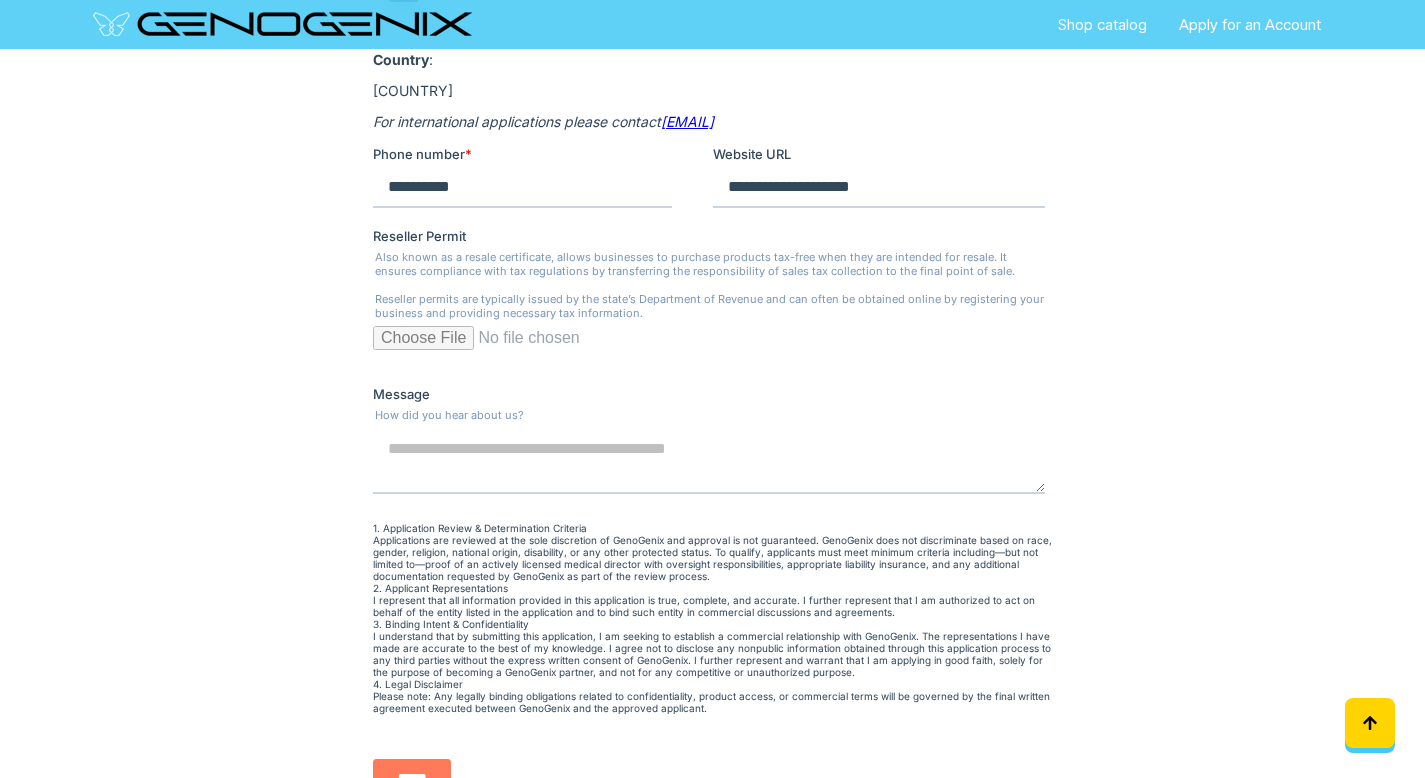 type on "**********" 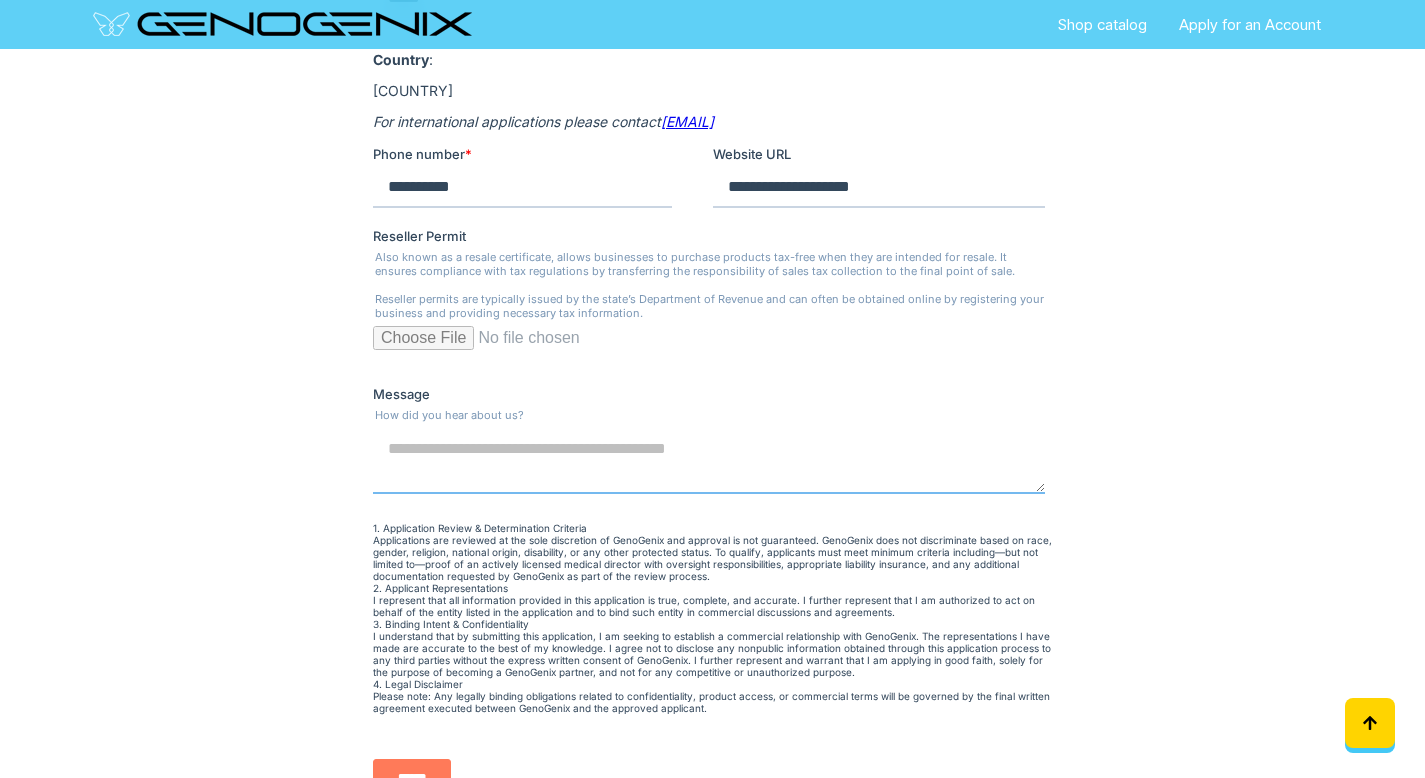click on "Message" at bounding box center [708, 461] 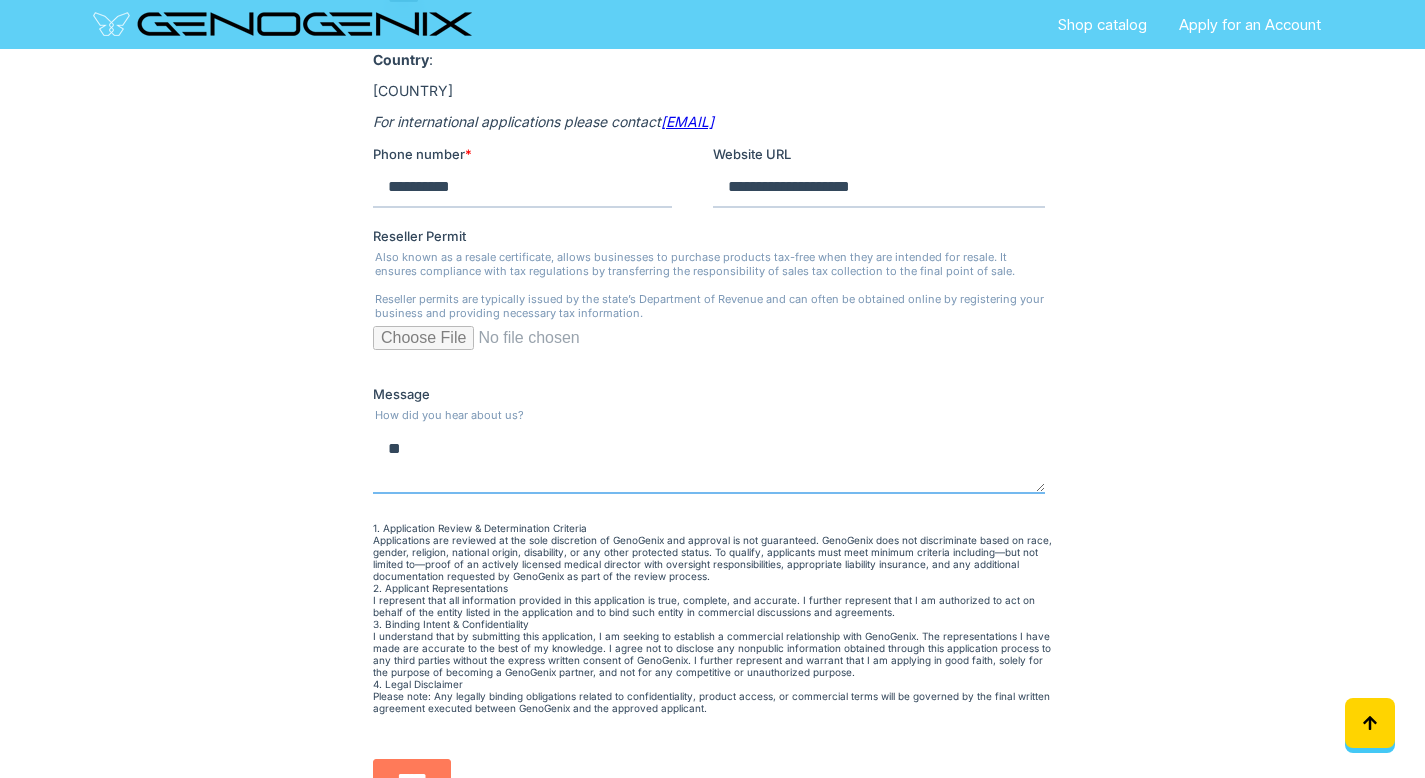 type on "*" 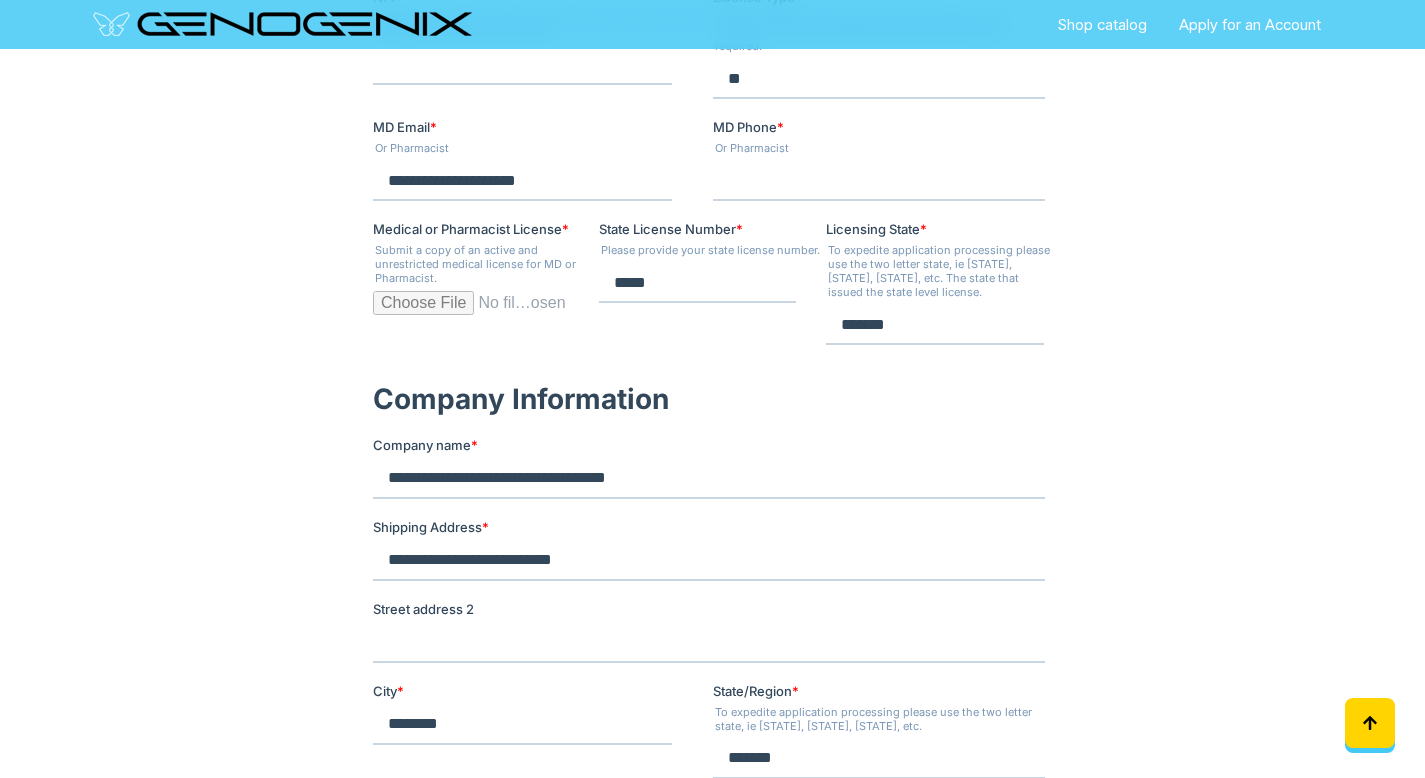 scroll, scrollTop: 1227, scrollLeft: 0, axis: vertical 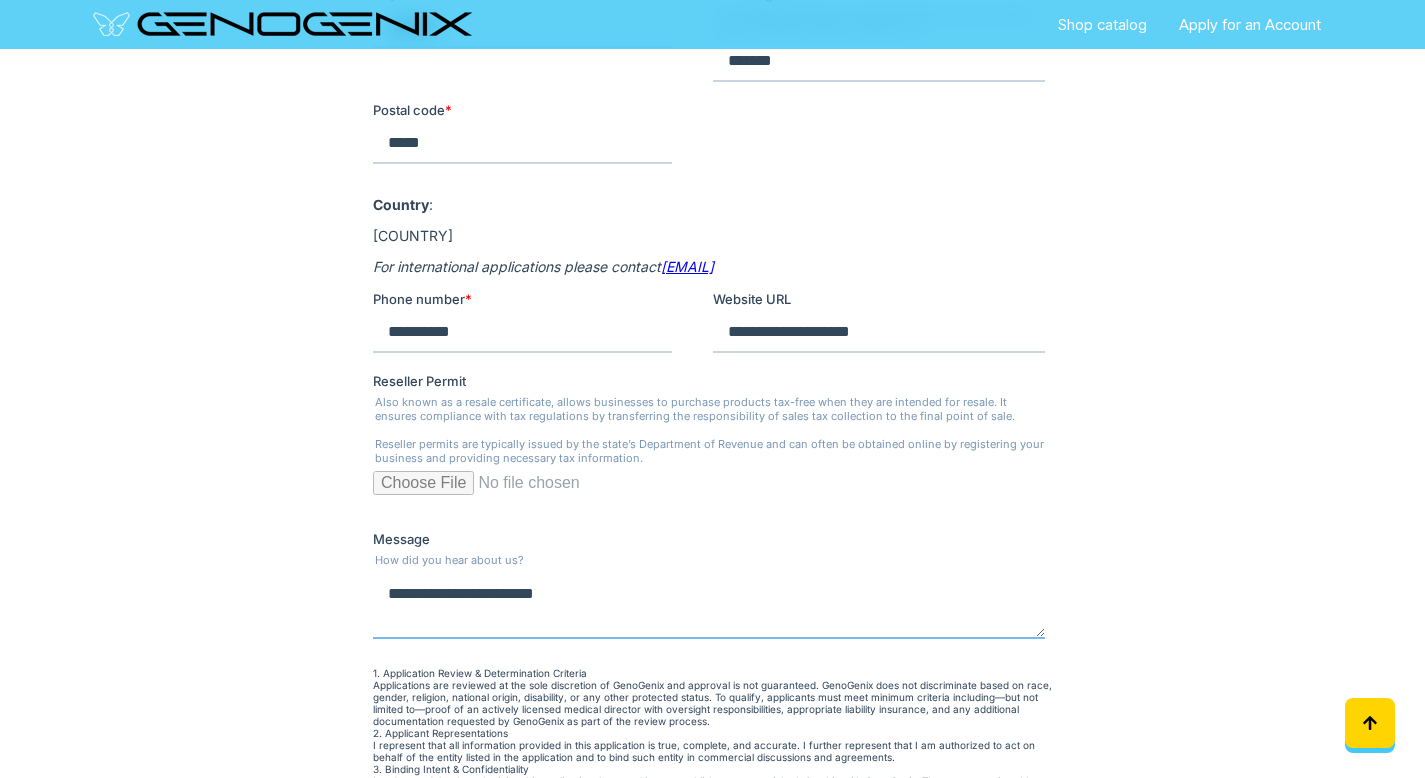 click on "**********" at bounding box center [708, 606] 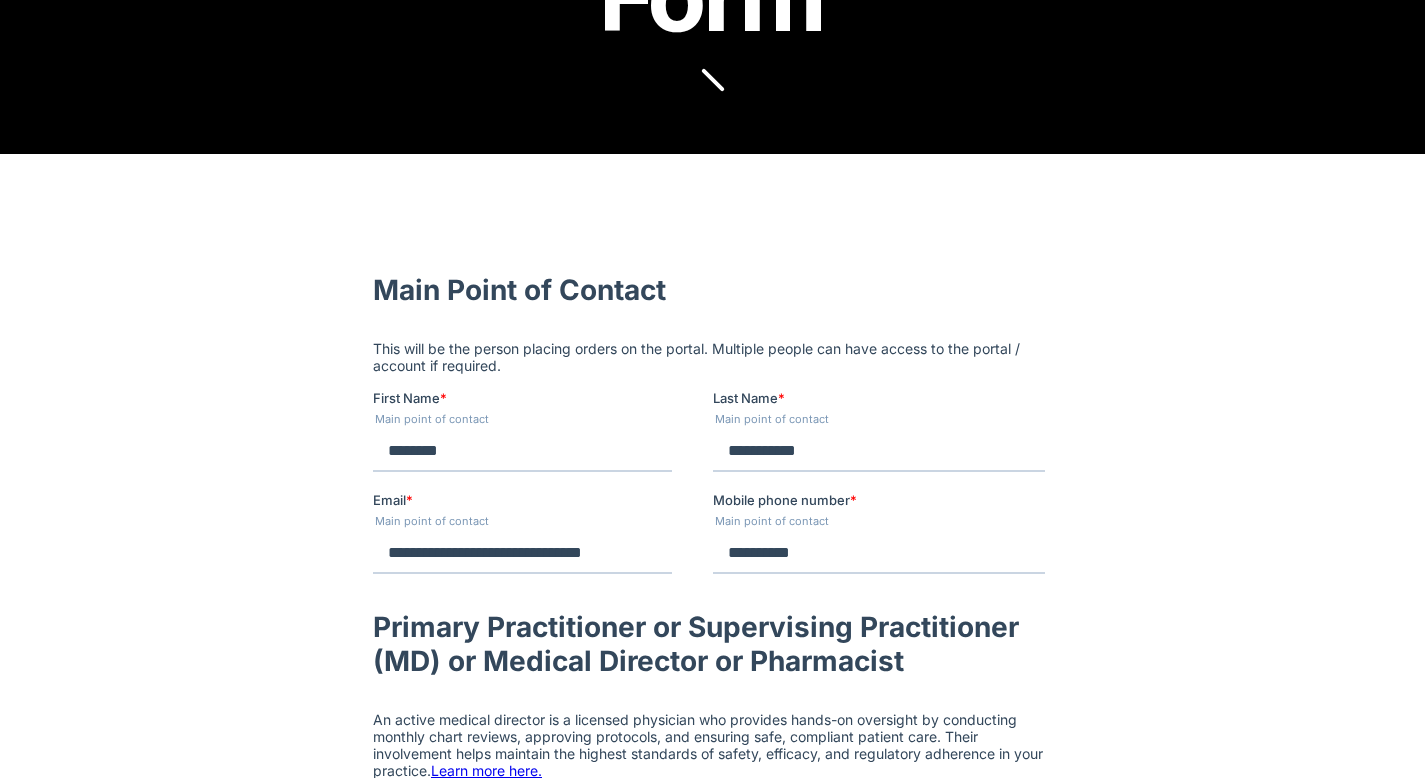 scroll, scrollTop: 704, scrollLeft: 0, axis: vertical 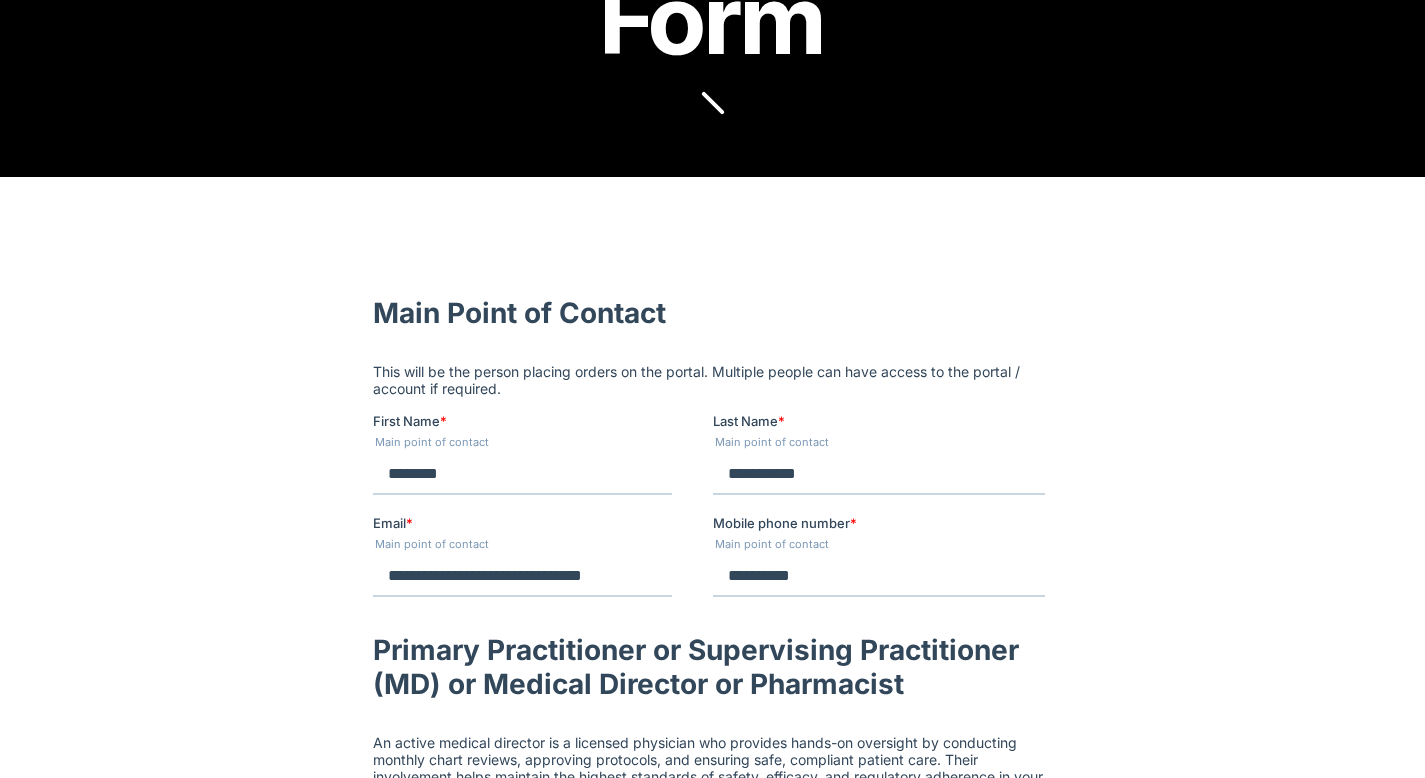 click on "**********" at bounding box center [878, 474] 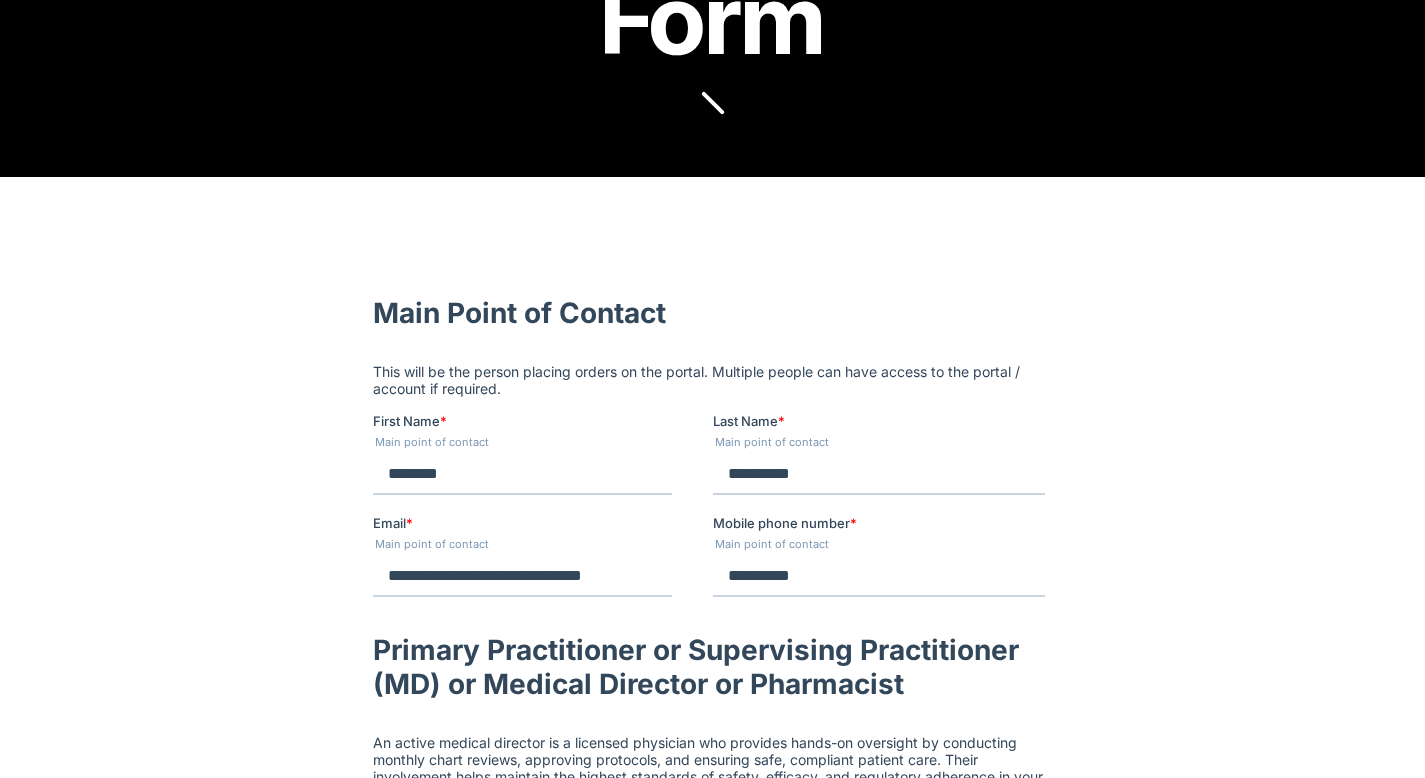 type on "**********" 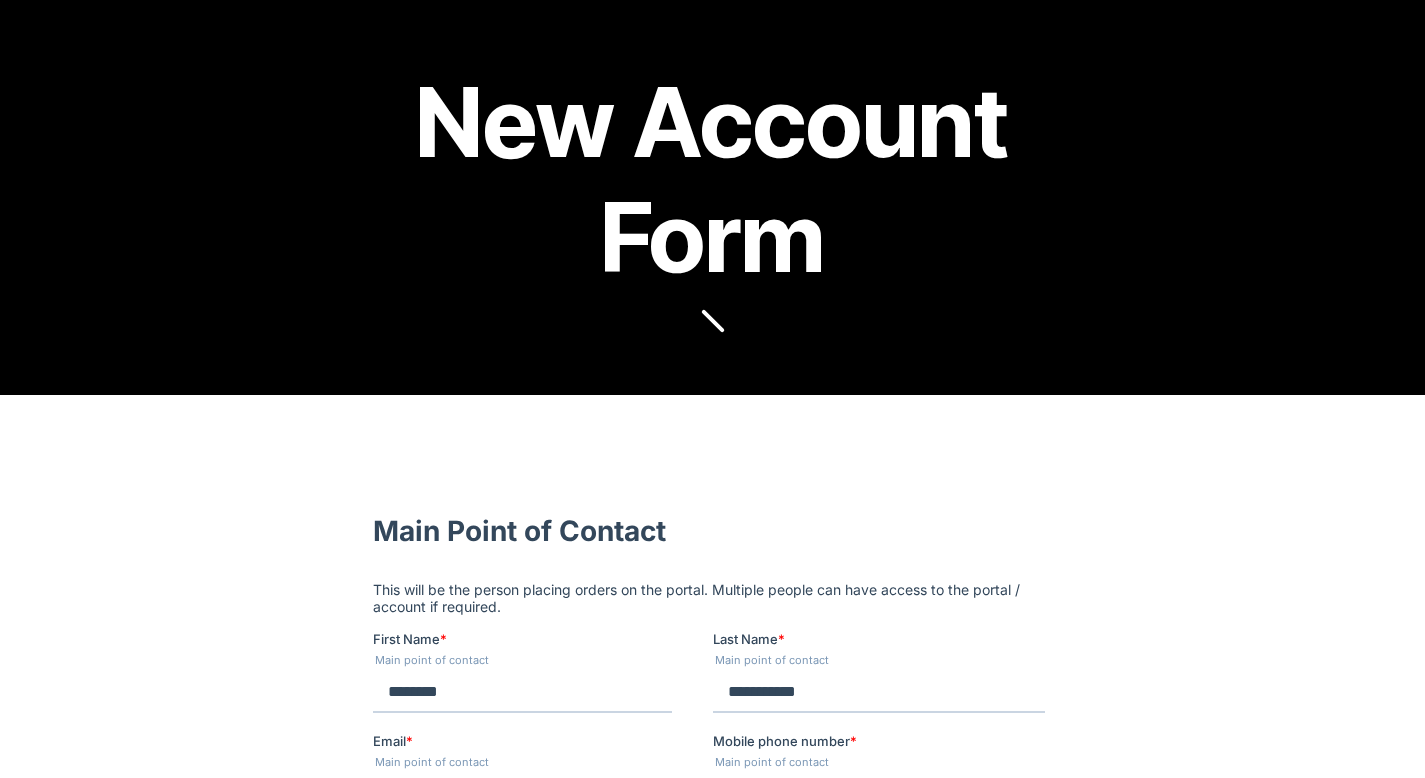 scroll, scrollTop: 0, scrollLeft: 0, axis: both 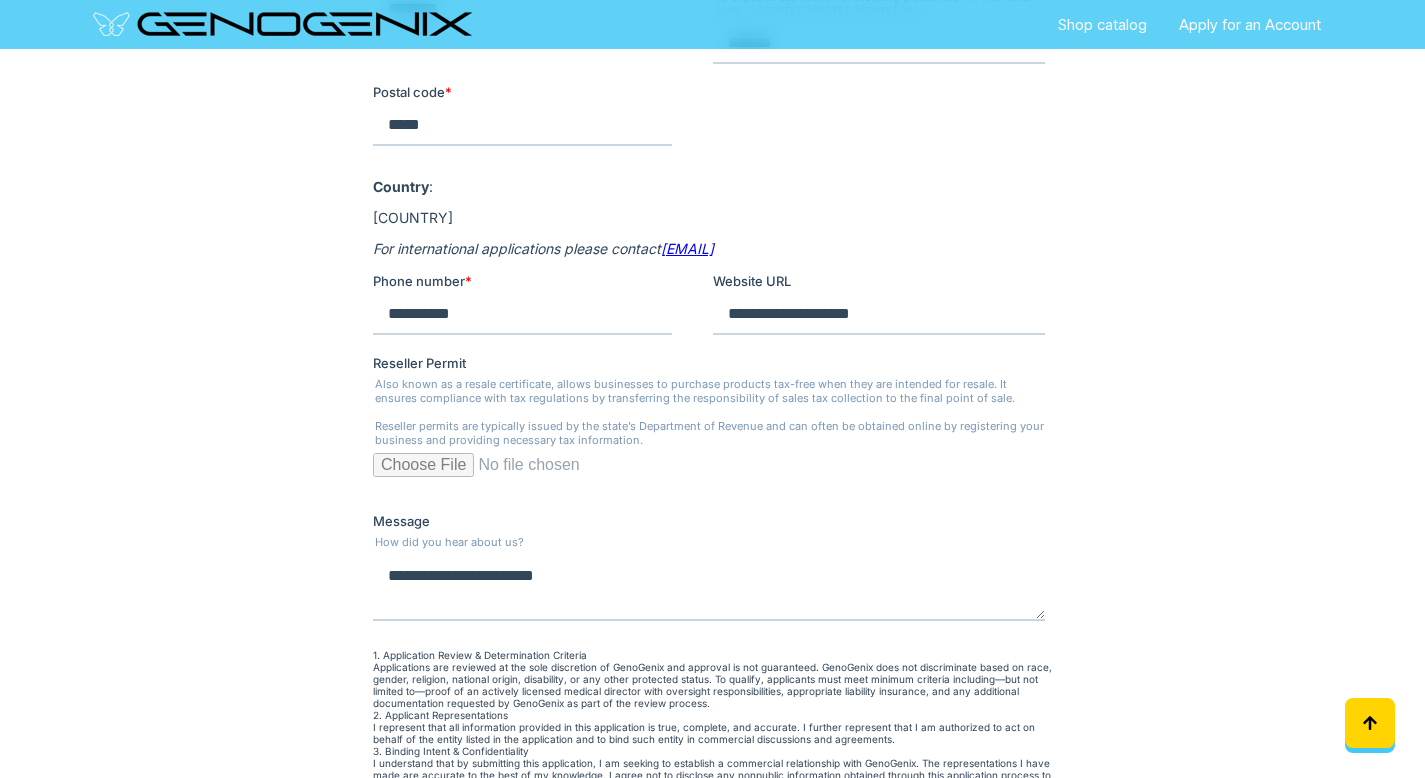 click on "**********" at bounding box center [878, 315] 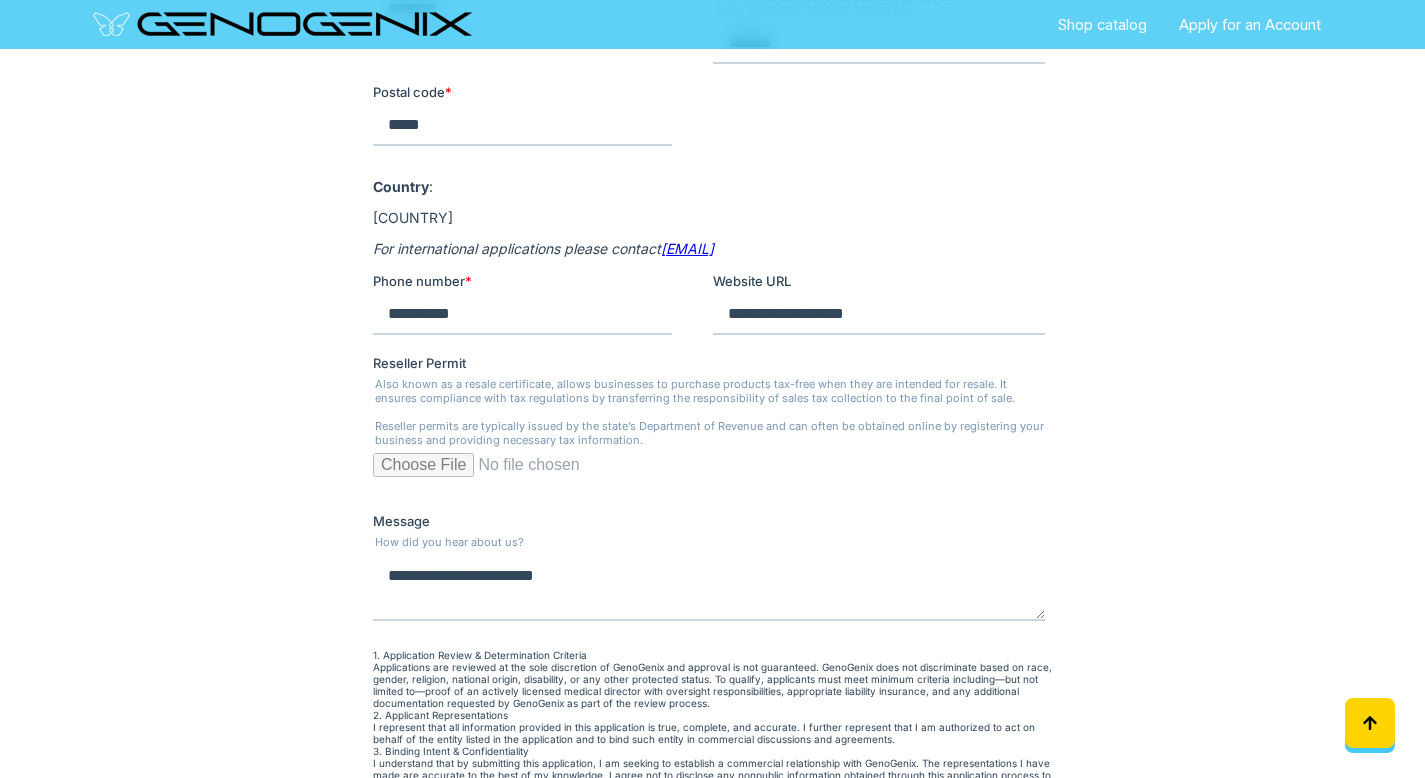type on "**********" 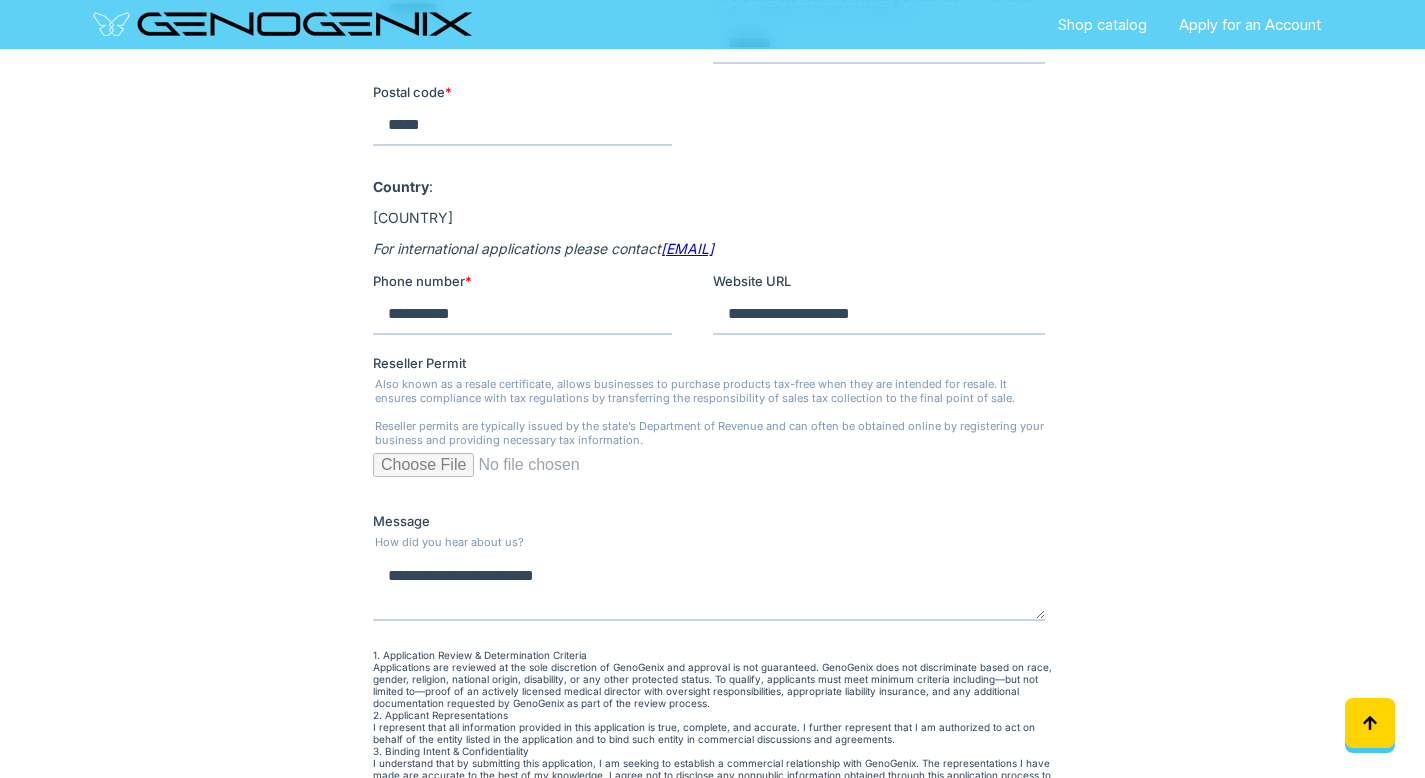 click at bounding box center (712, -174) 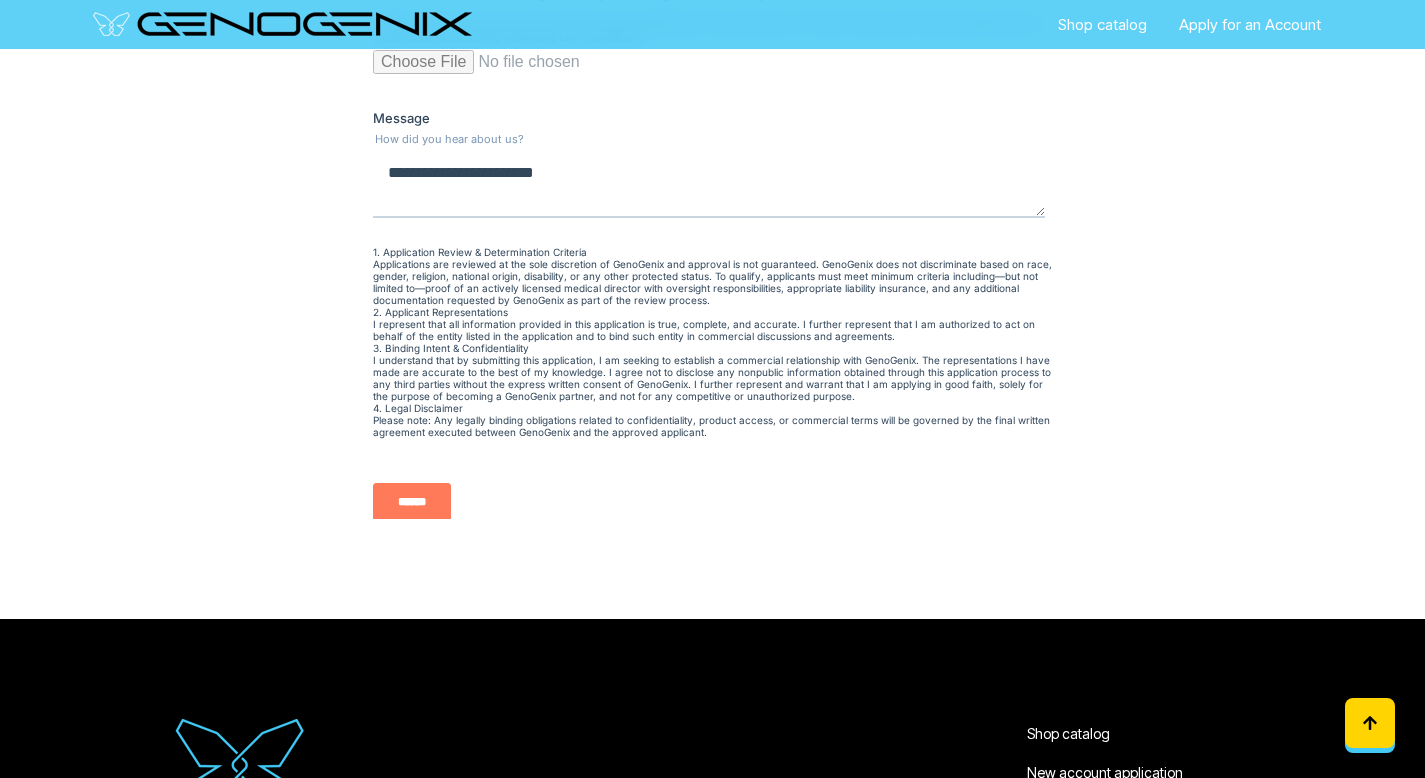 scroll, scrollTop: 2294, scrollLeft: 0, axis: vertical 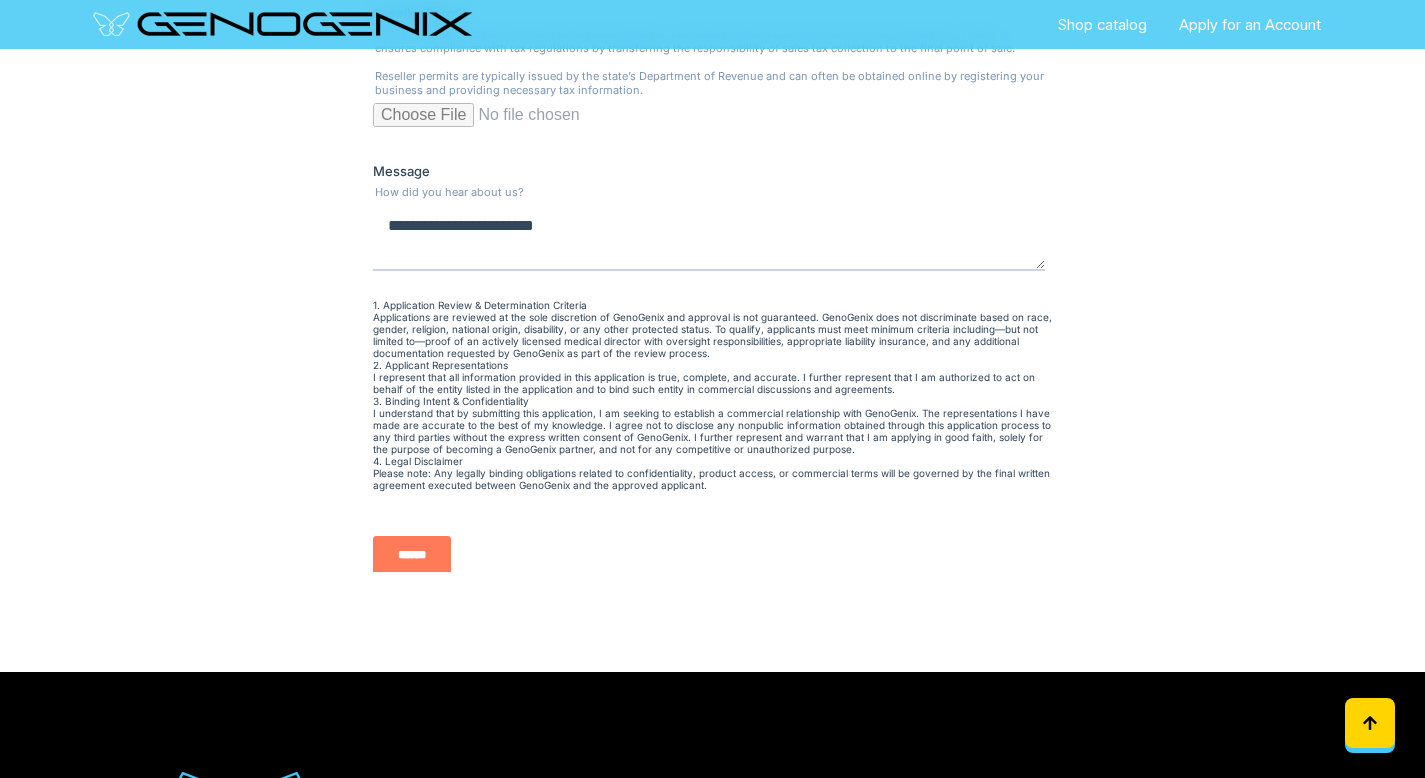 click on "Reseller Permit" at bounding box center [708, 123] 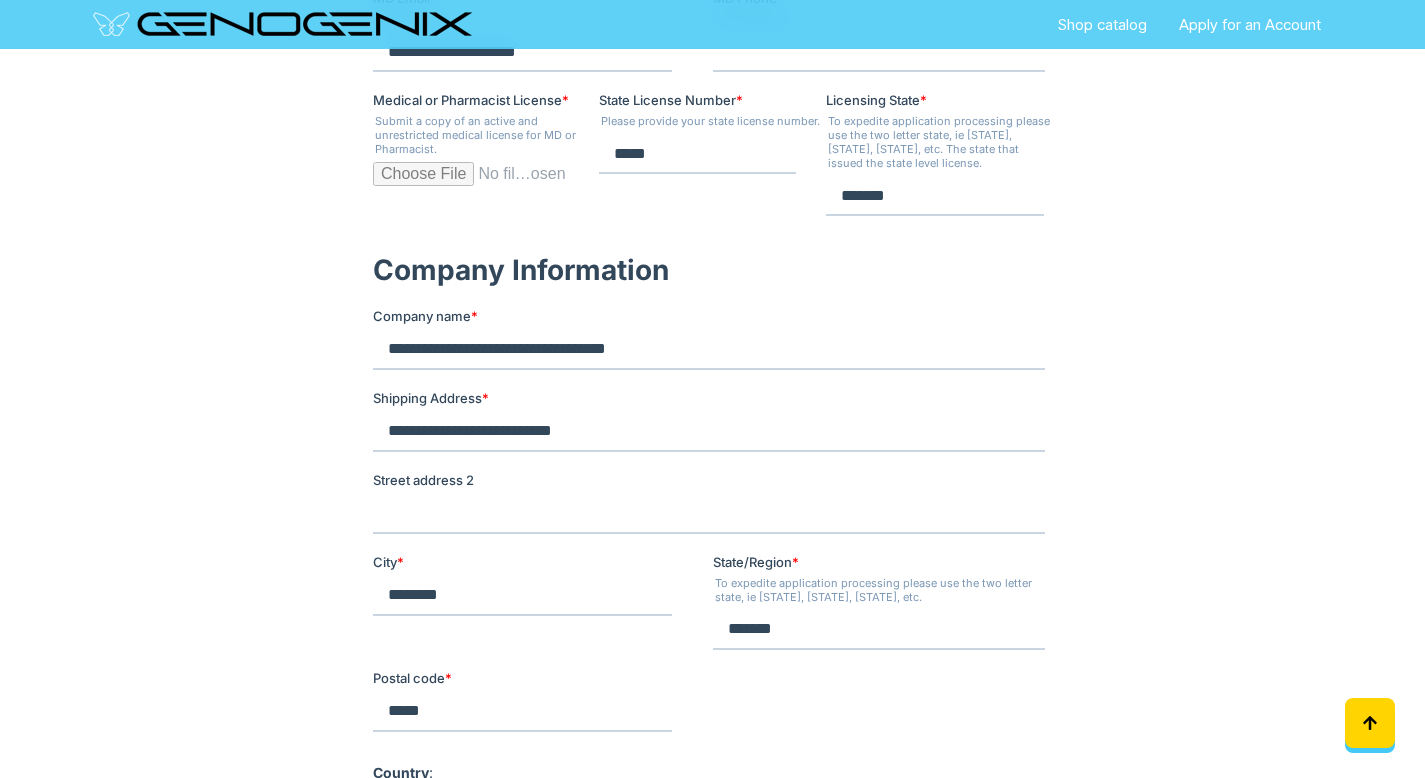 scroll, scrollTop: 1339, scrollLeft: 0, axis: vertical 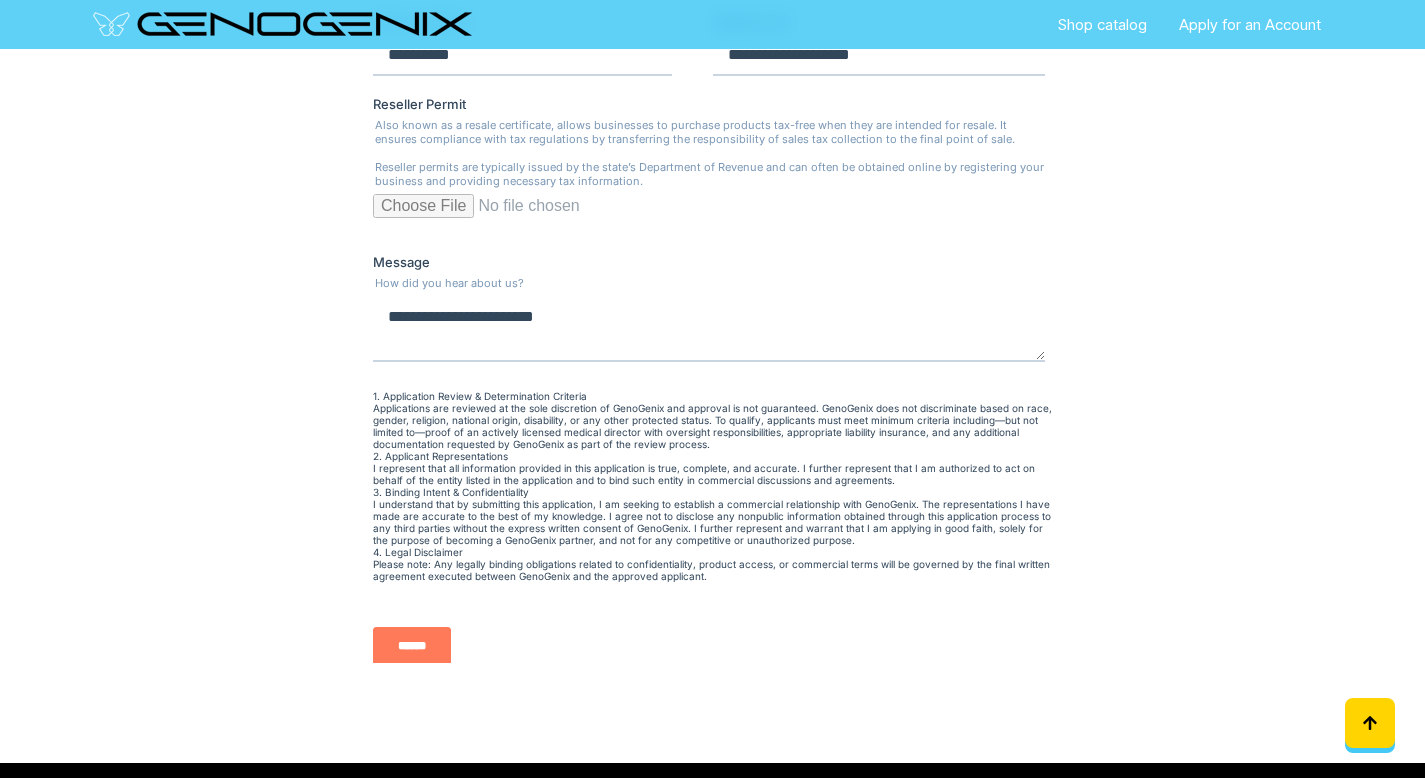 click on "******" at bounding box center [411, 646] 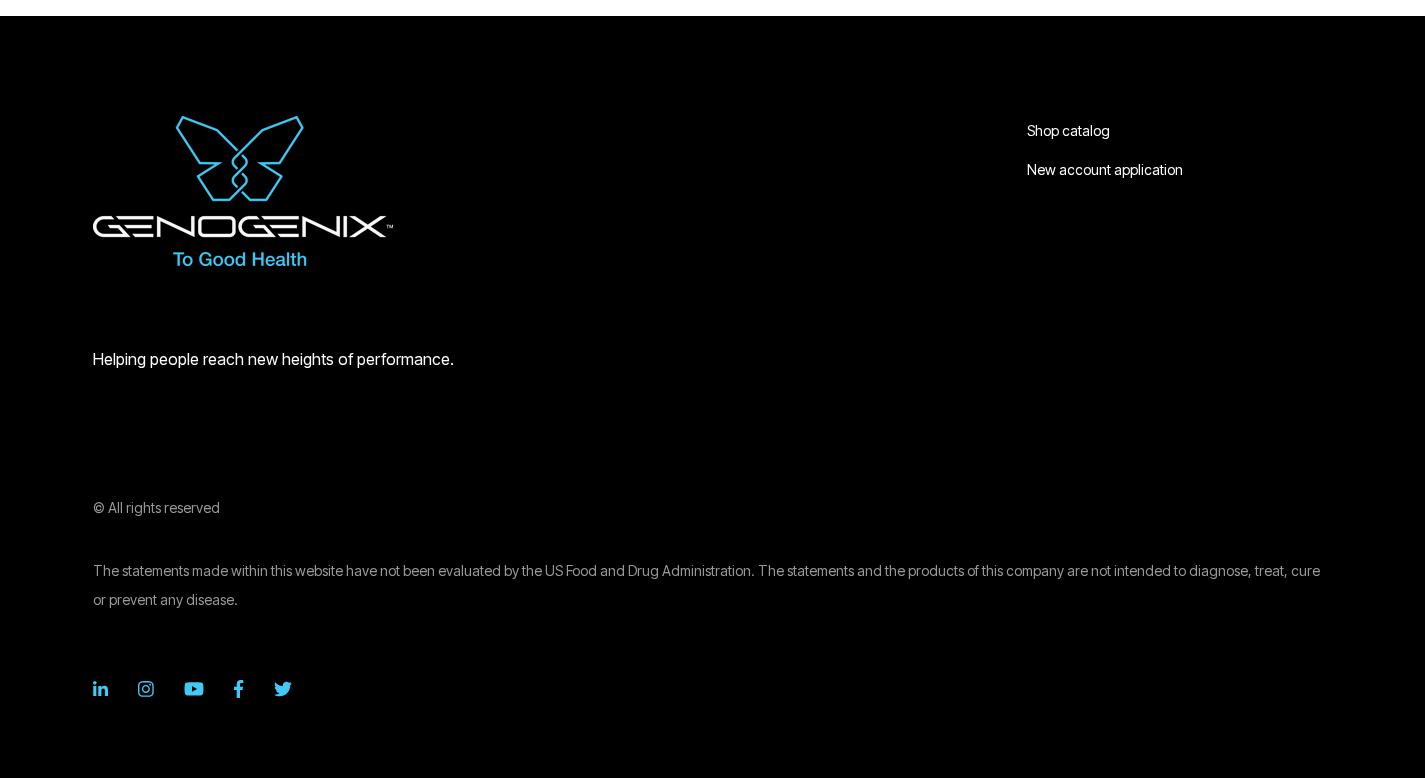 scroll, scrollTop: 750, scrollLeft: 0, axis: vertical 